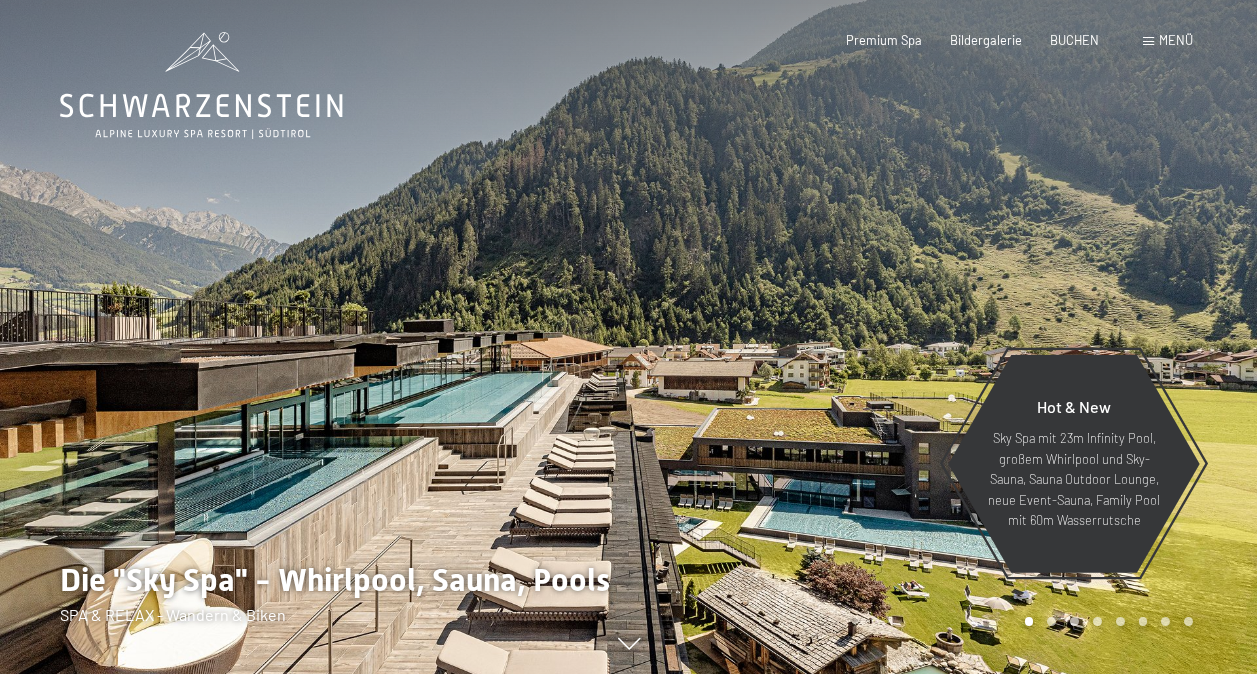 scroll, scrollTop: 0, scrollLeft: 0, axis: both 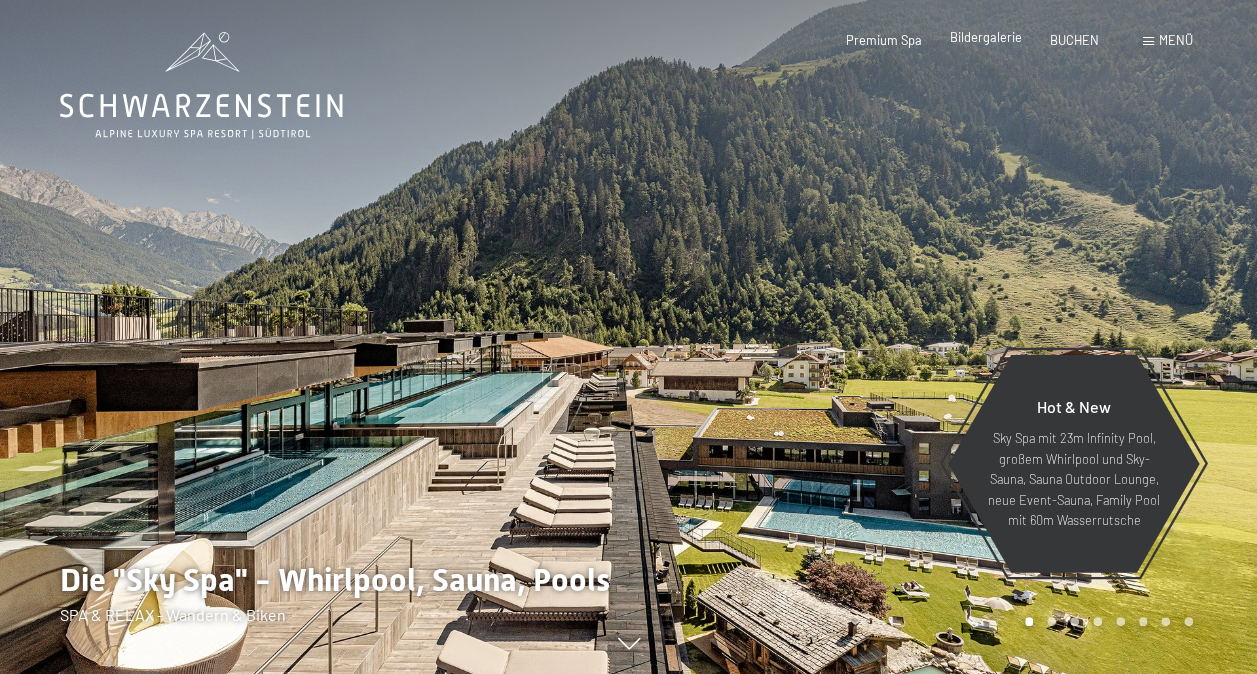 click on "Bildergalerie" at bounding box center [986, 37] 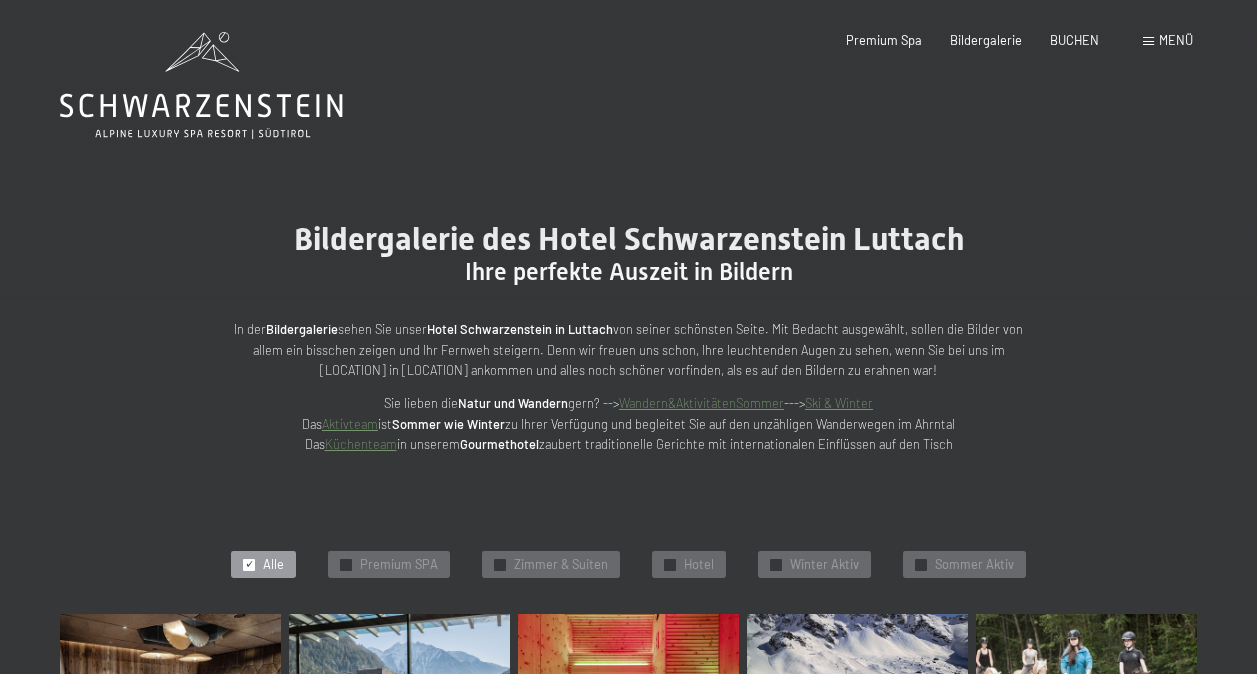 scroll, scrollTop: 0, scrollLeft: 0, axis: both 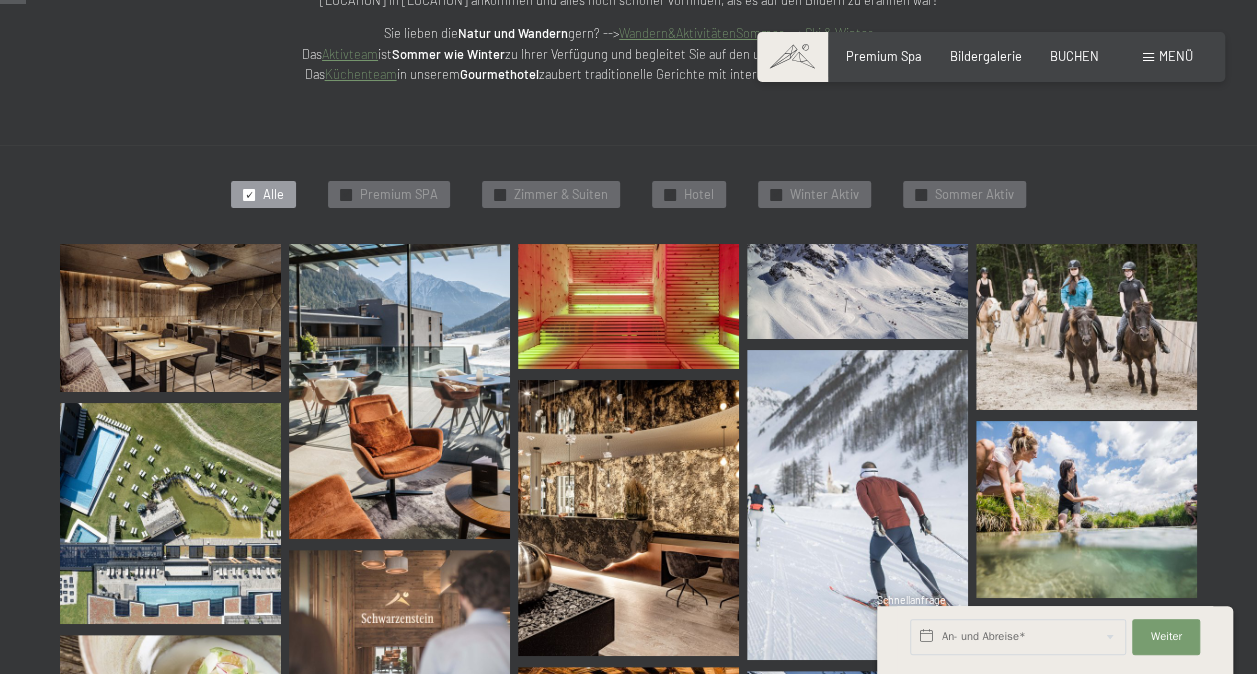 click at bounding box center [170, 317] 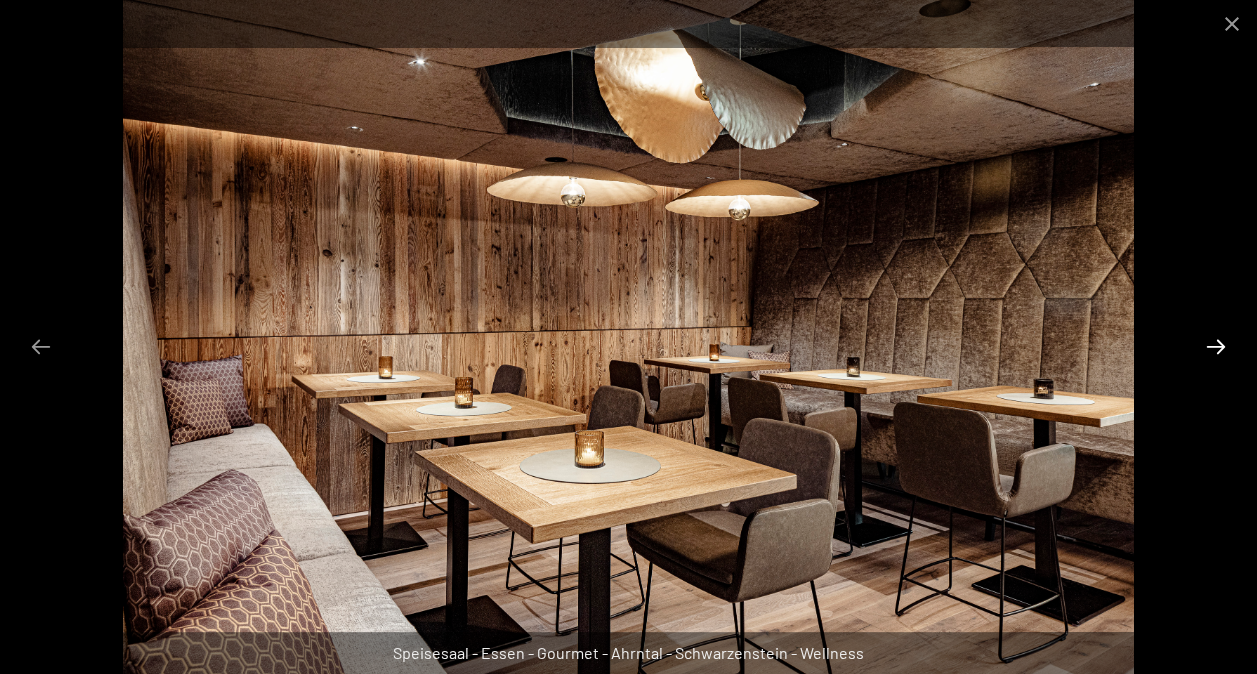 click at bounding box center [1216, 346] 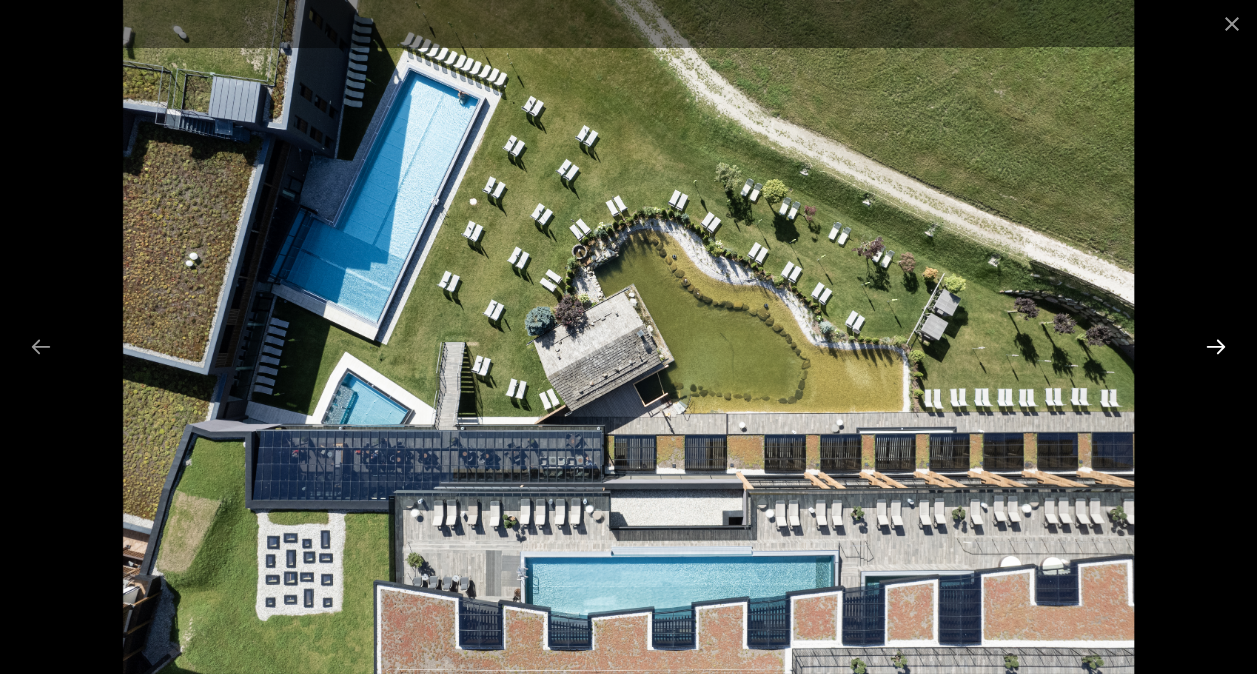 click at bounding box center [1216, 346] 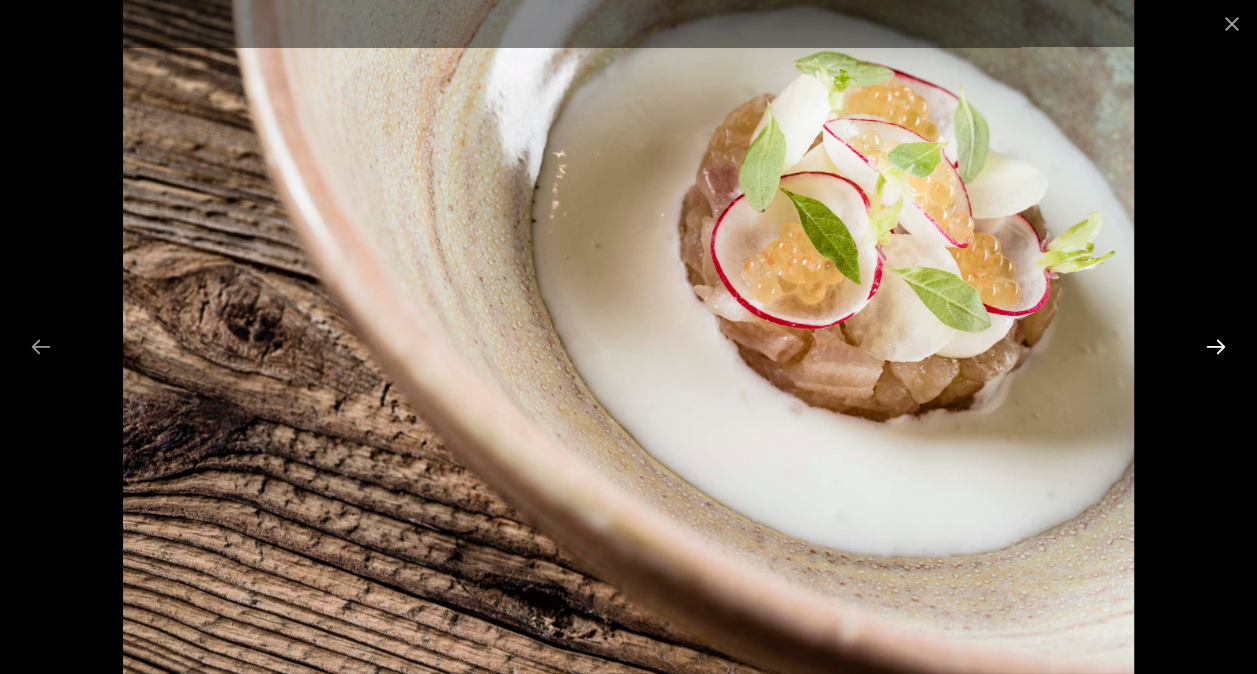 click at bounding box center [1216, 346] 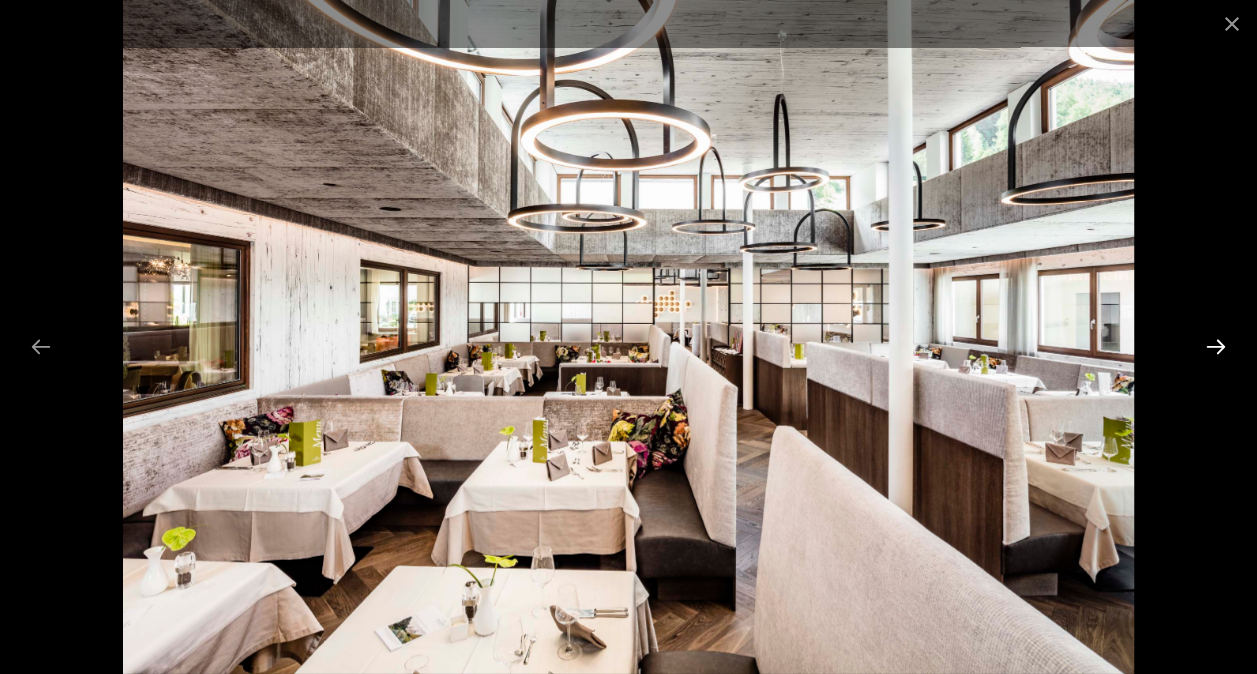 click at bounding box center (1216, 346) 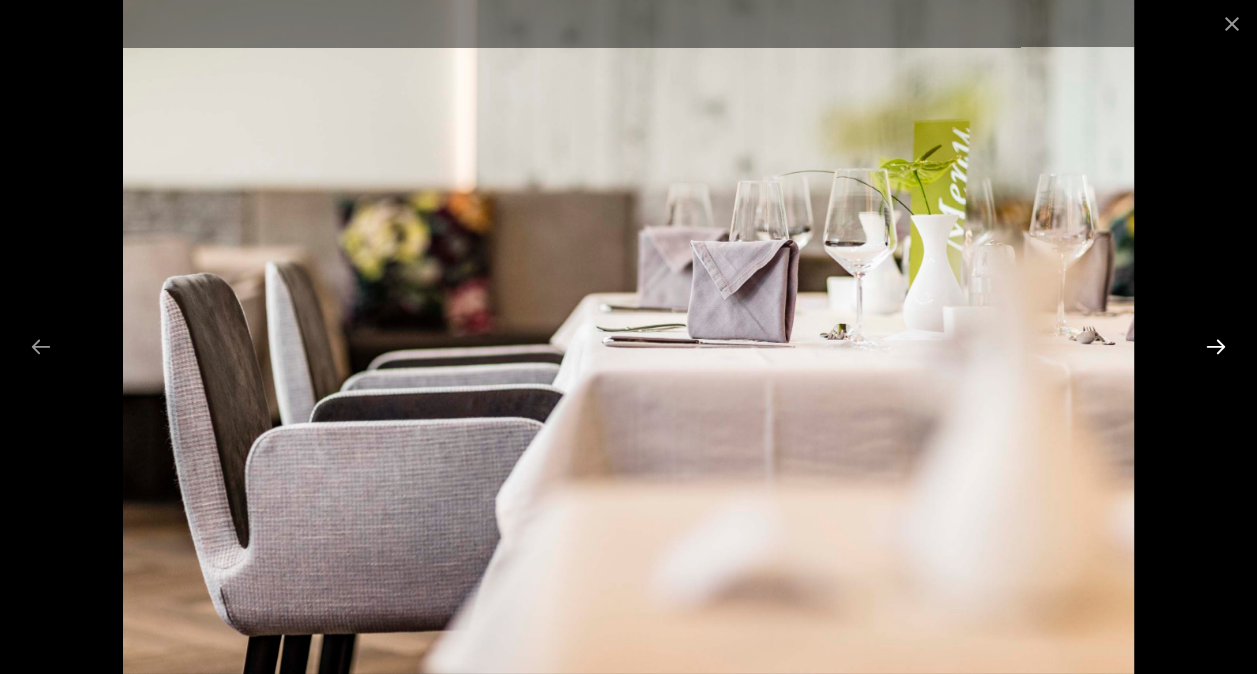 click at bounding box center [1216, 346] 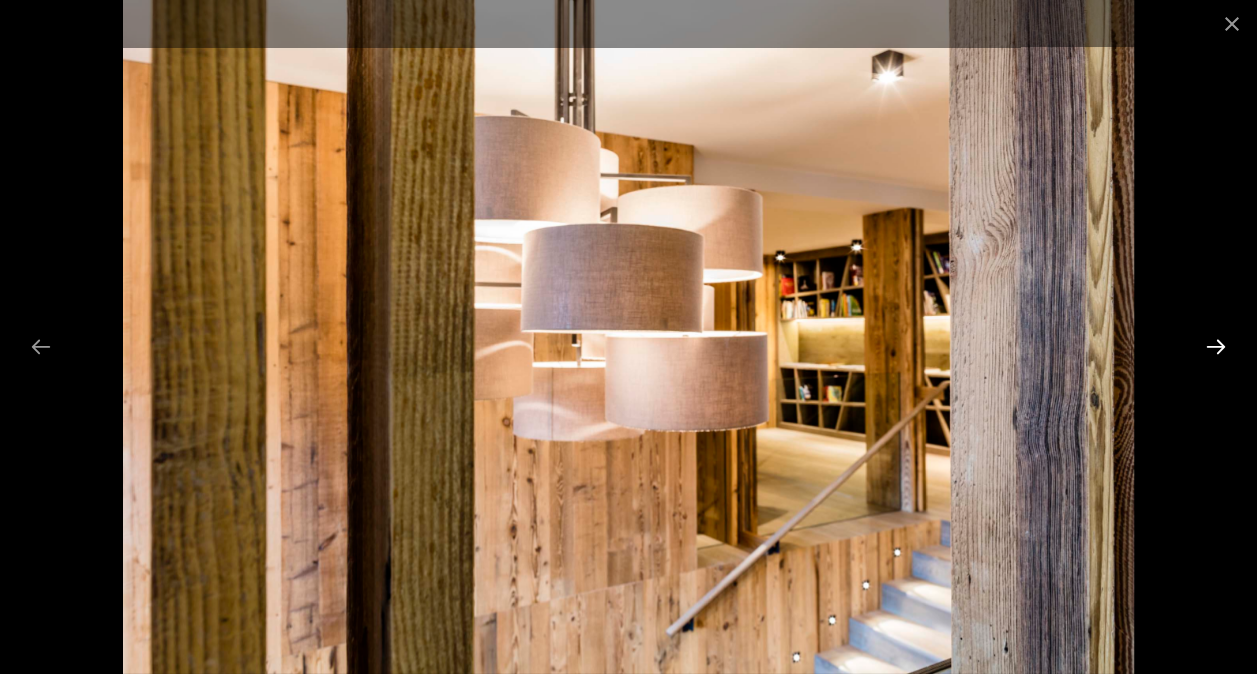 click at bounding box center (1216, 346) 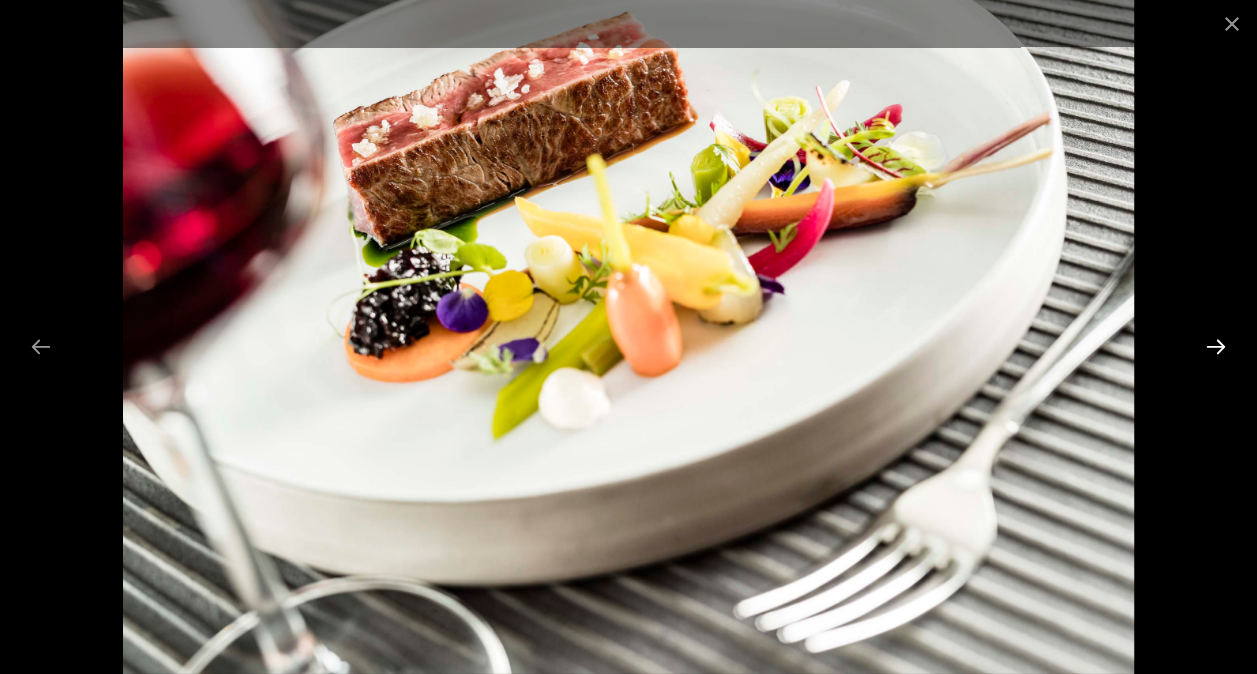 click at bounding box center (1216, 346) 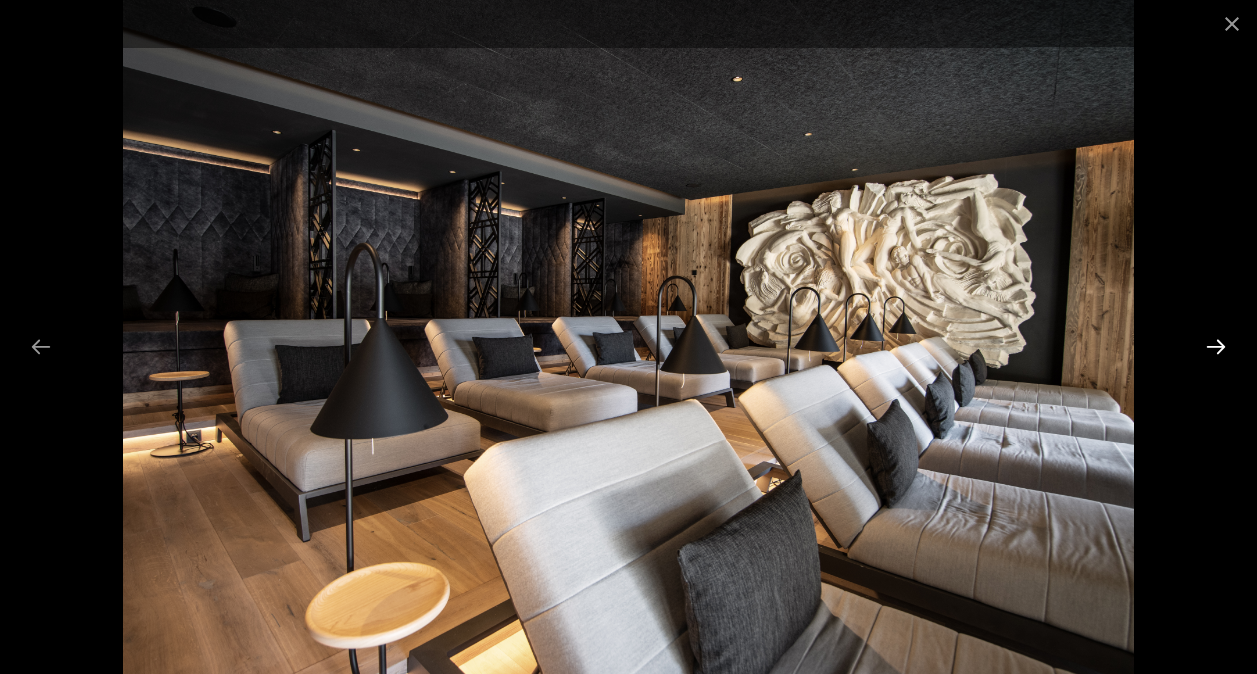 click at bounding box center [1216, 346] 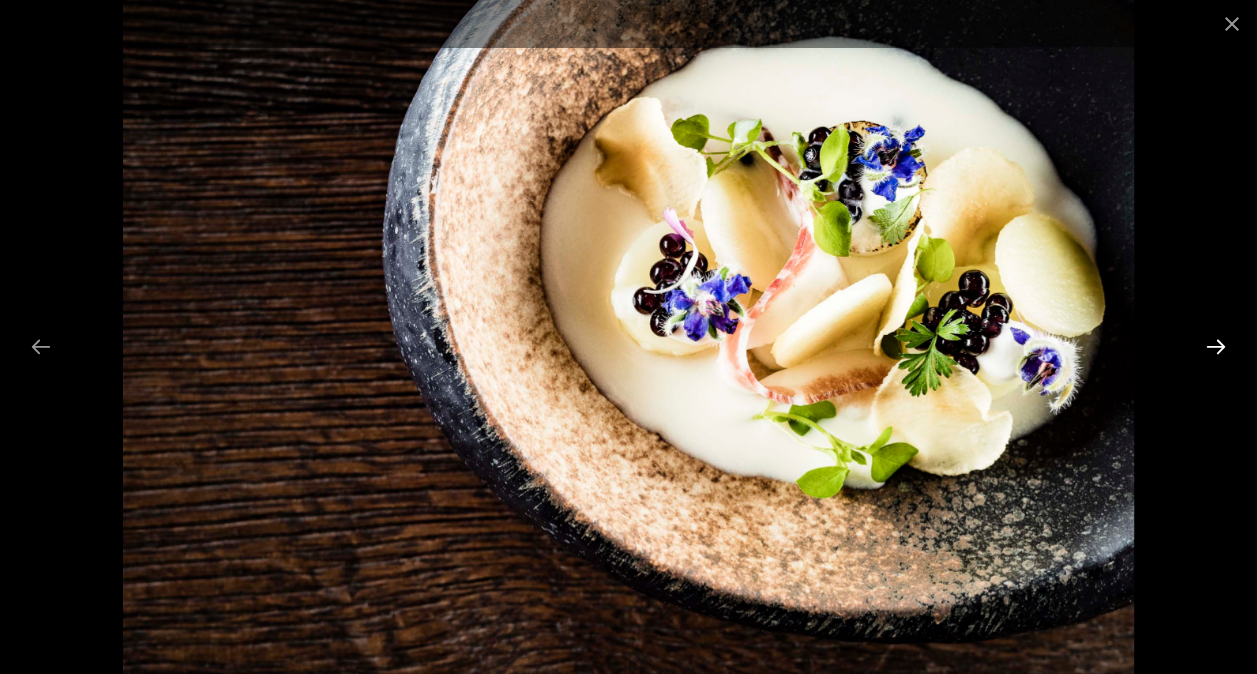 click at bounding box center [1216, 346] 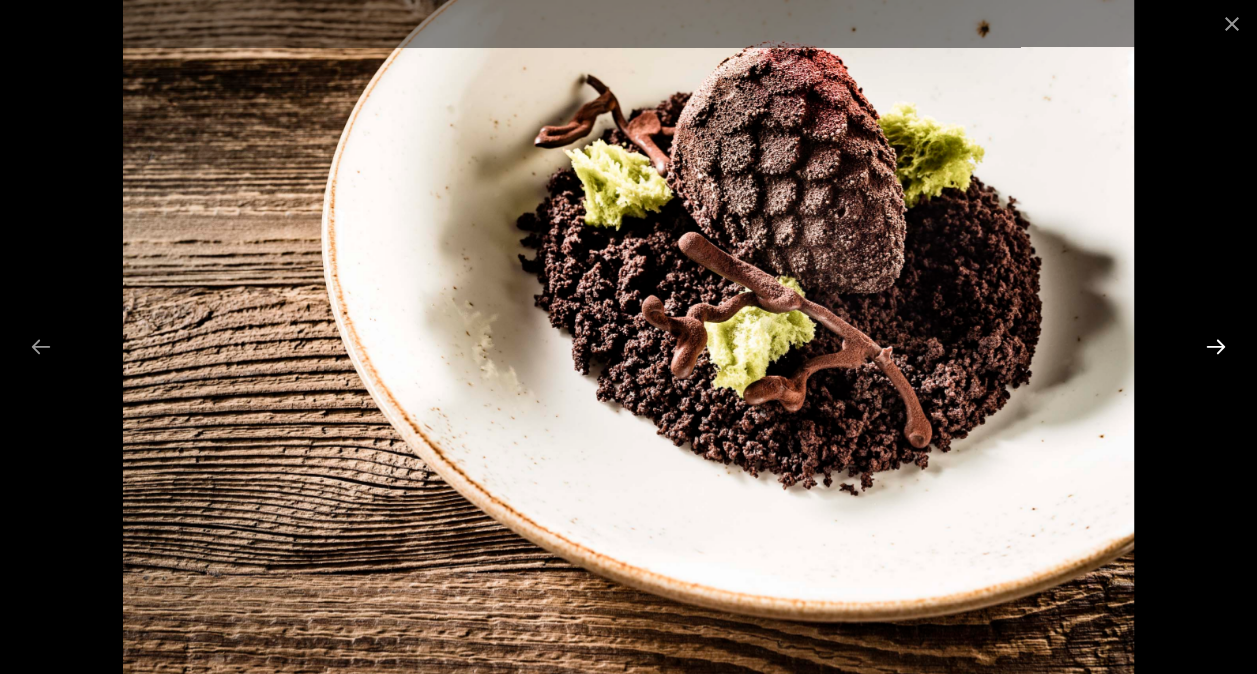 click at bounding box center (1216, 346) 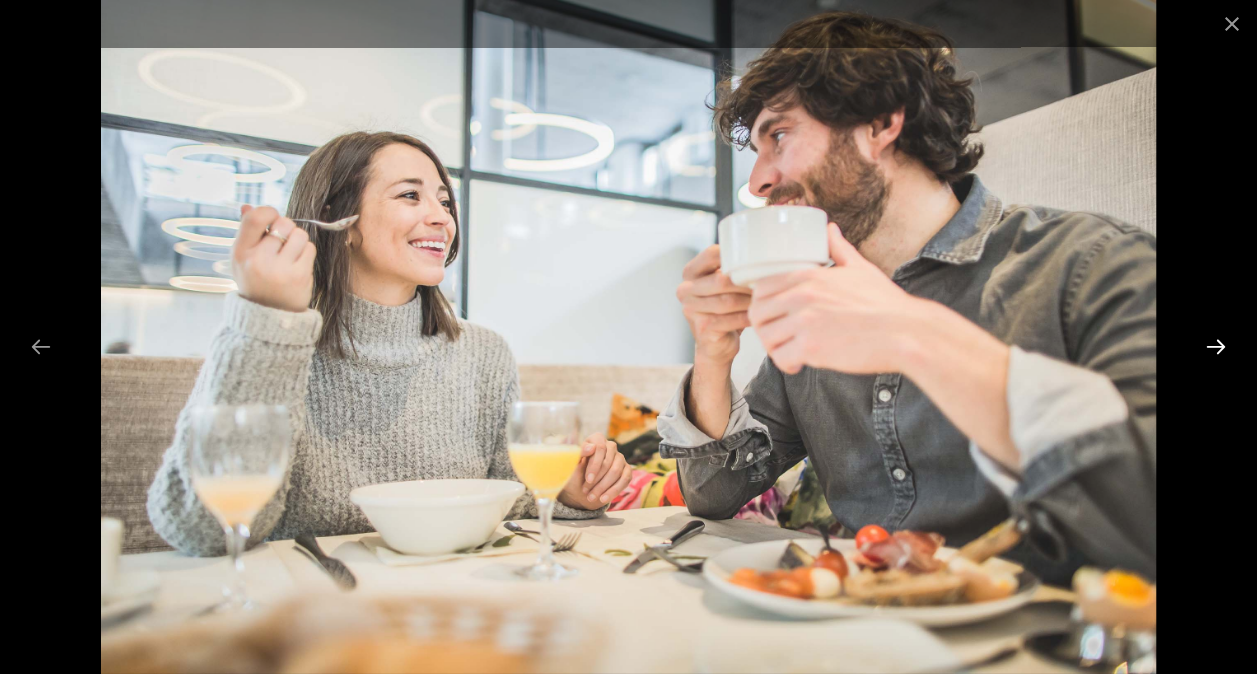 click at bounding box center (1216, 346) 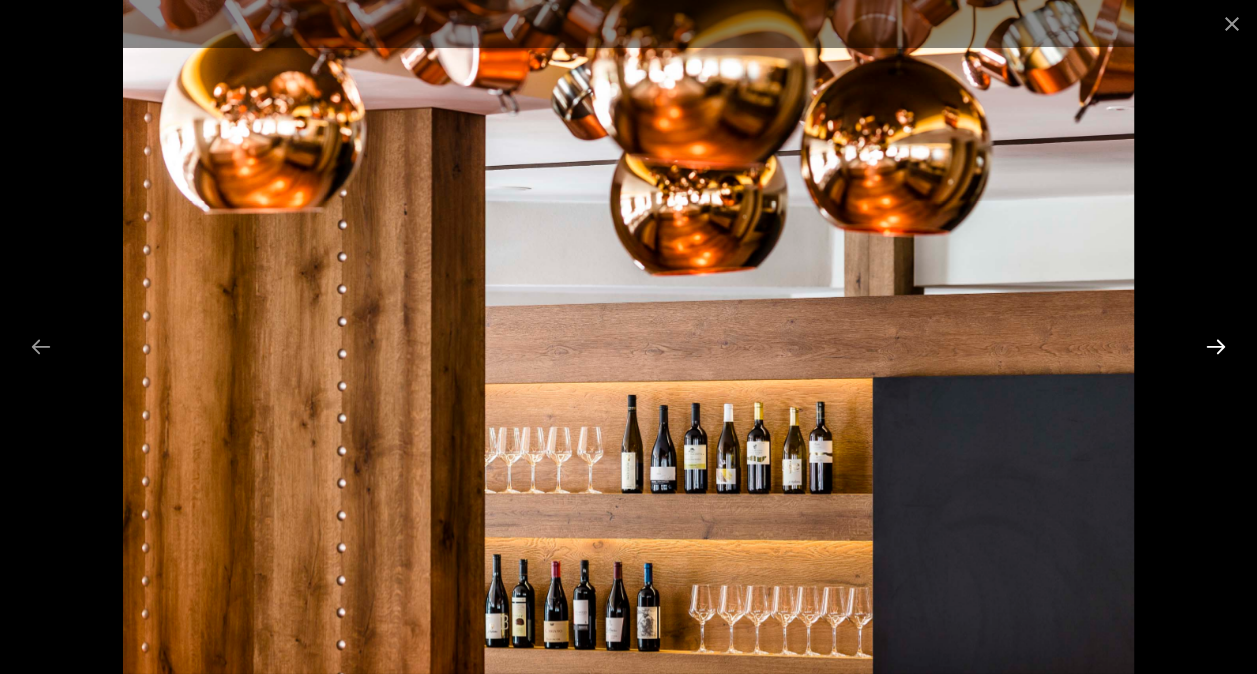 click at bounding box center [1216, 346] 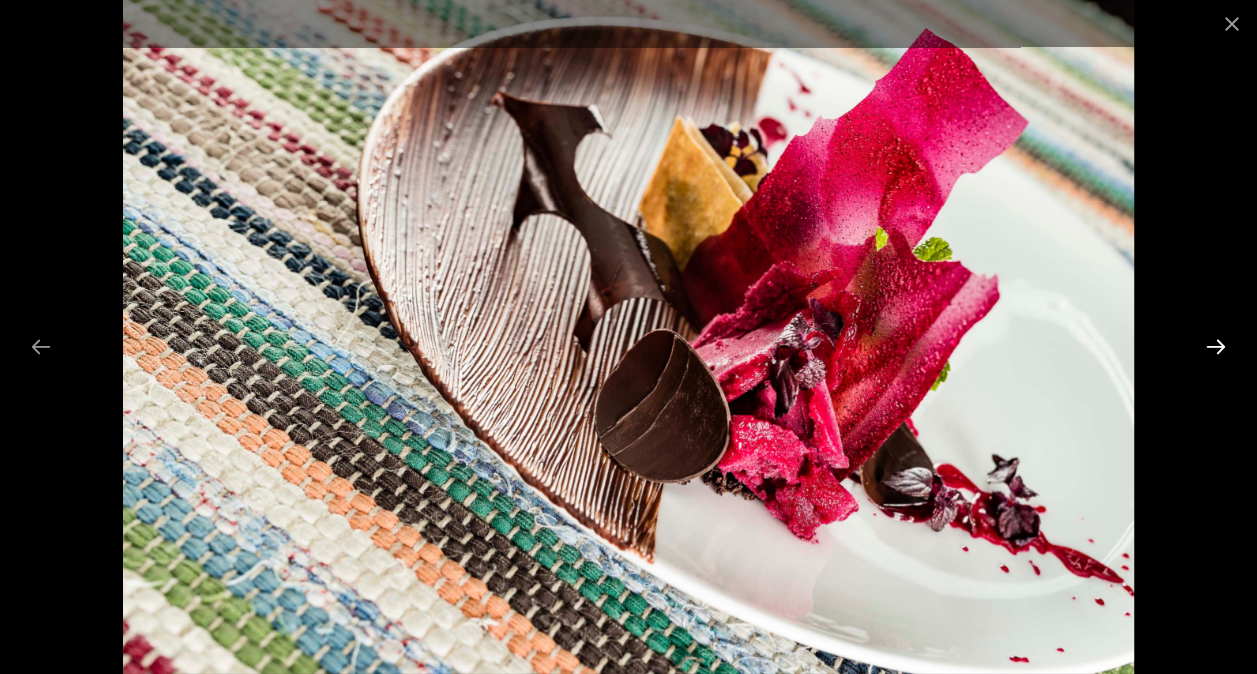 click at bounding box center [1216, 346] 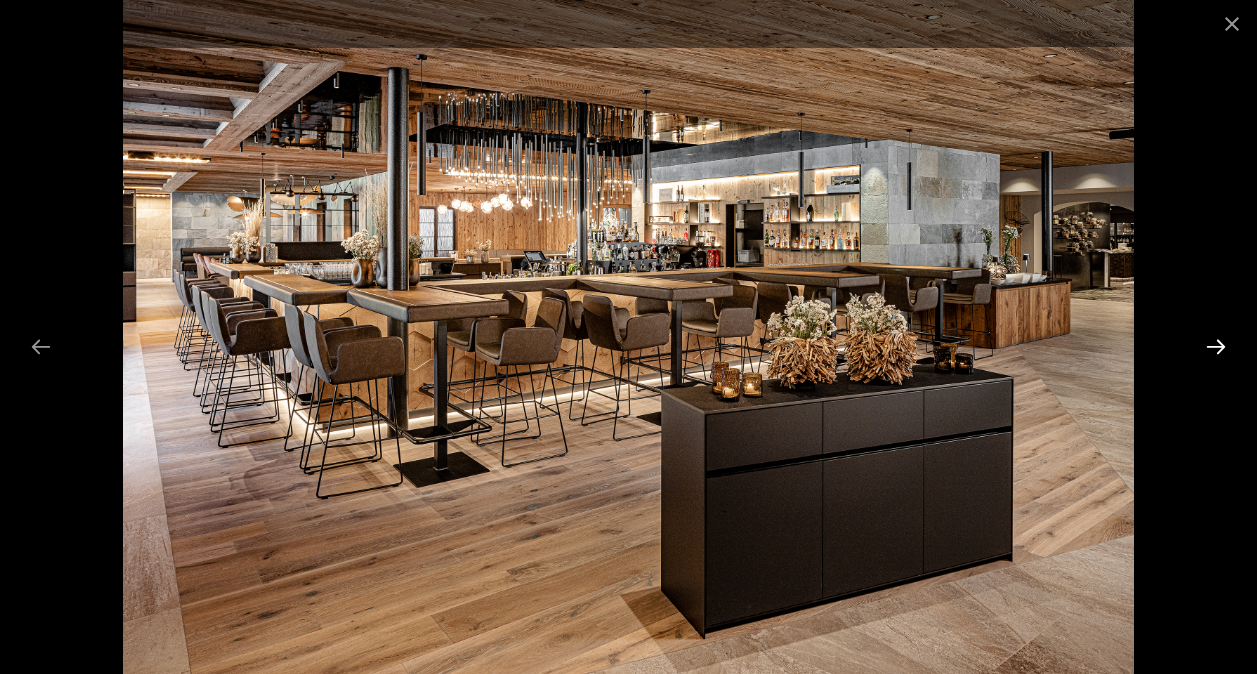 click at bounding box center [1216, 346] 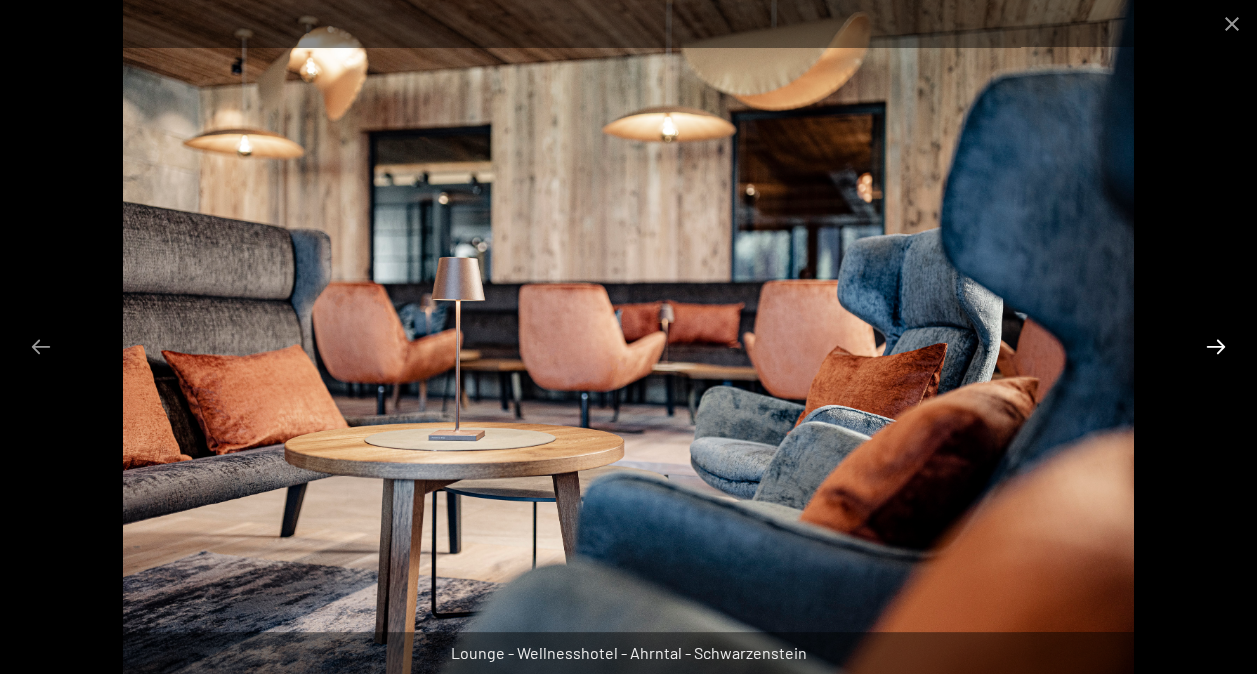 click at bounding box center [1216, 346] 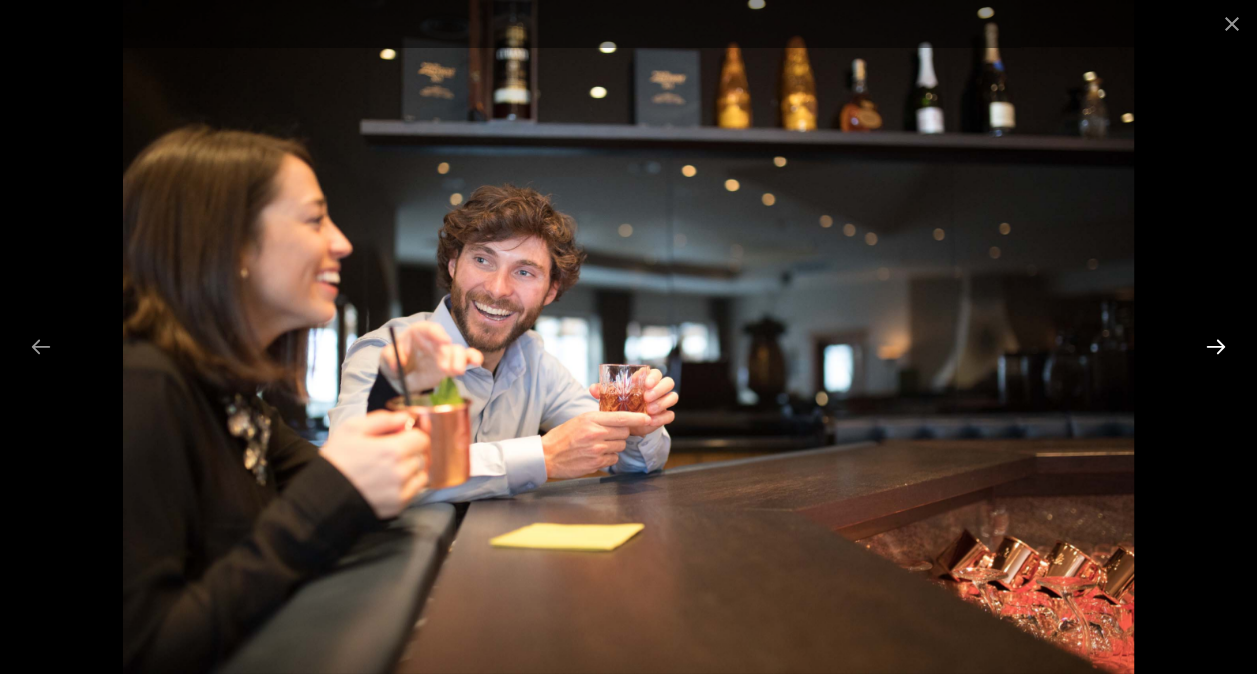 click at bounding box center [1216, 346] 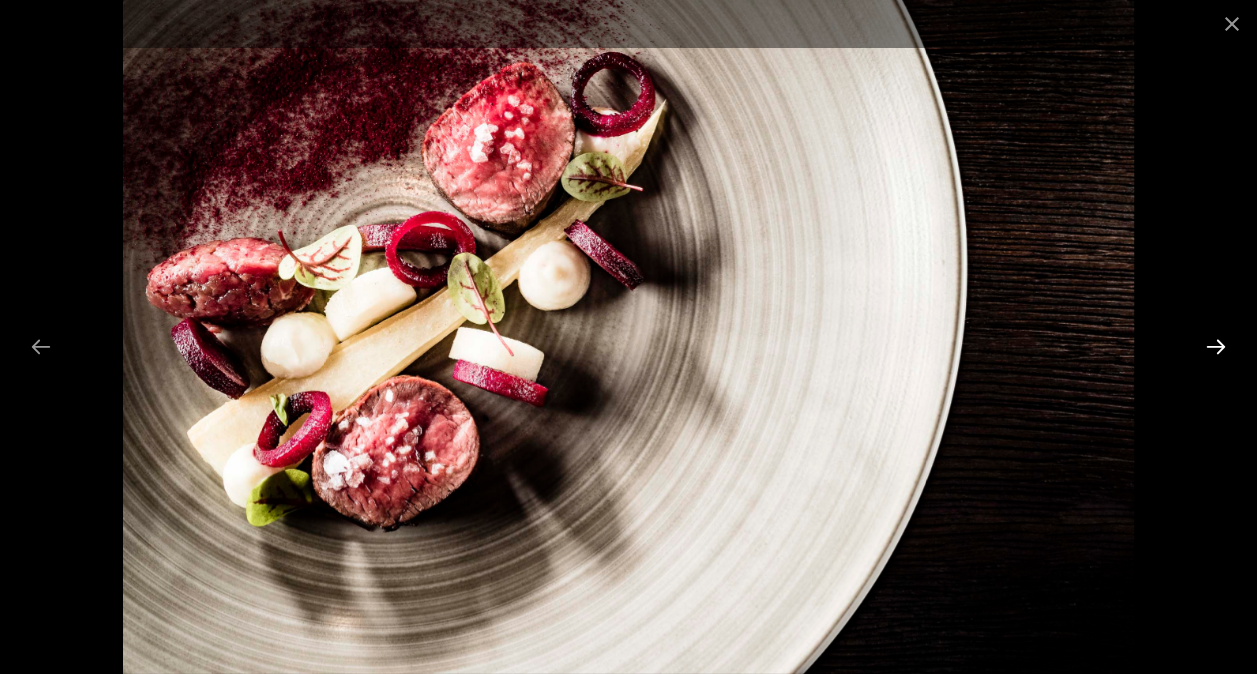 click at bounding box center (1216, 346) 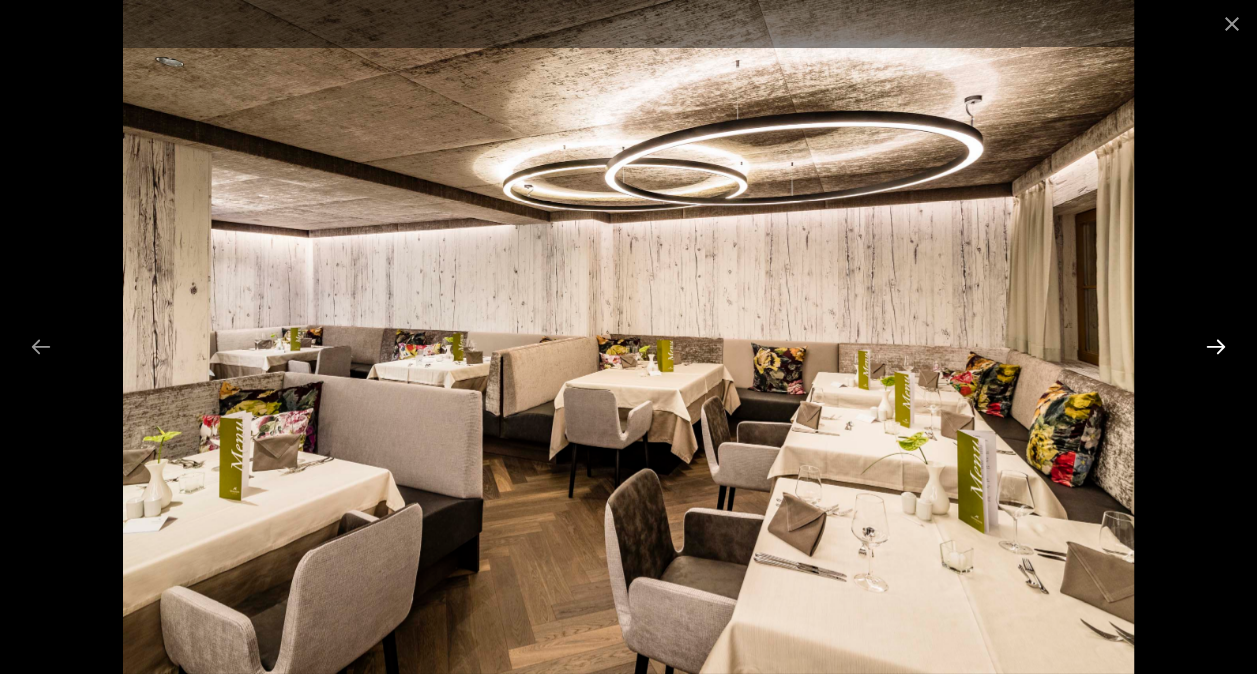 click at bounding box center [1216, 346] 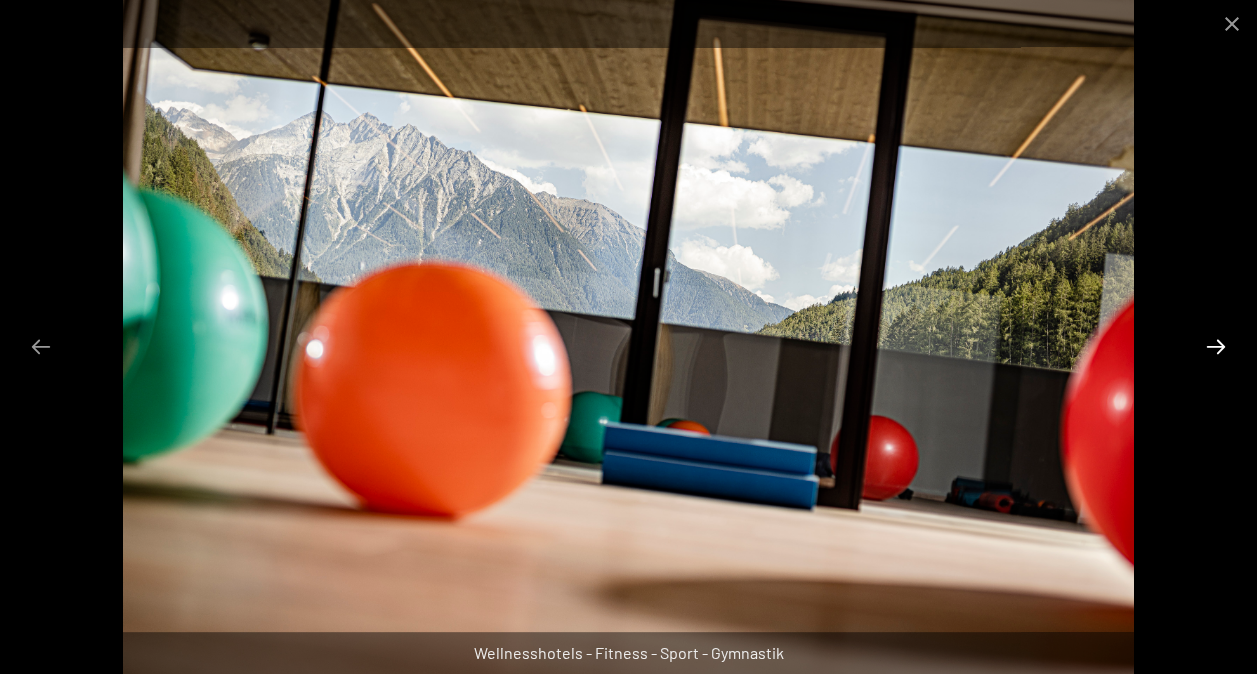 click at bounding box center (1216, 346) 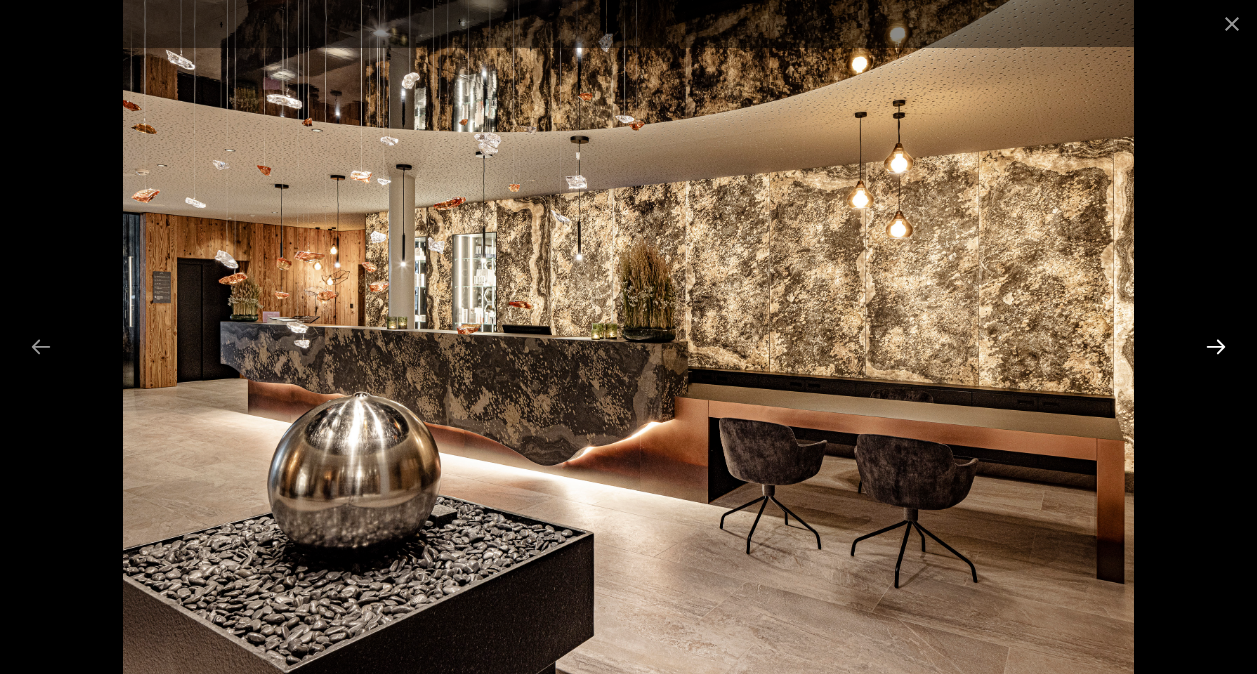 click at bounding box center (1216, 346) 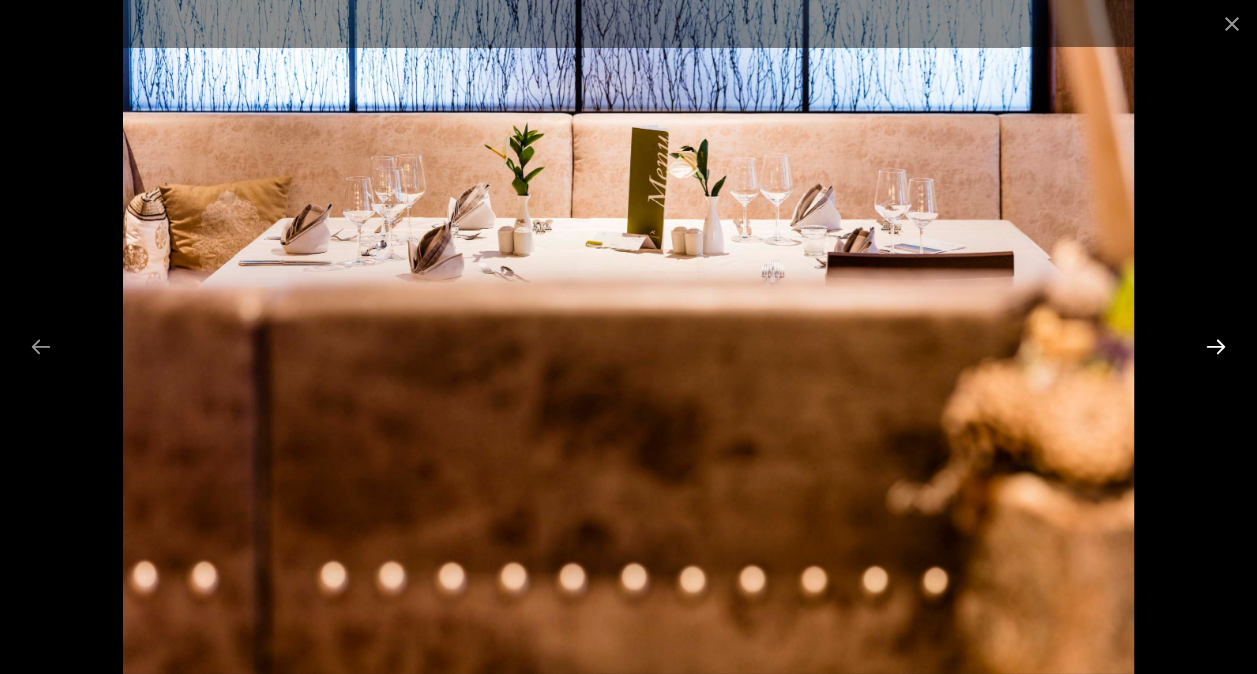 click at bounding box center (1216, 346) 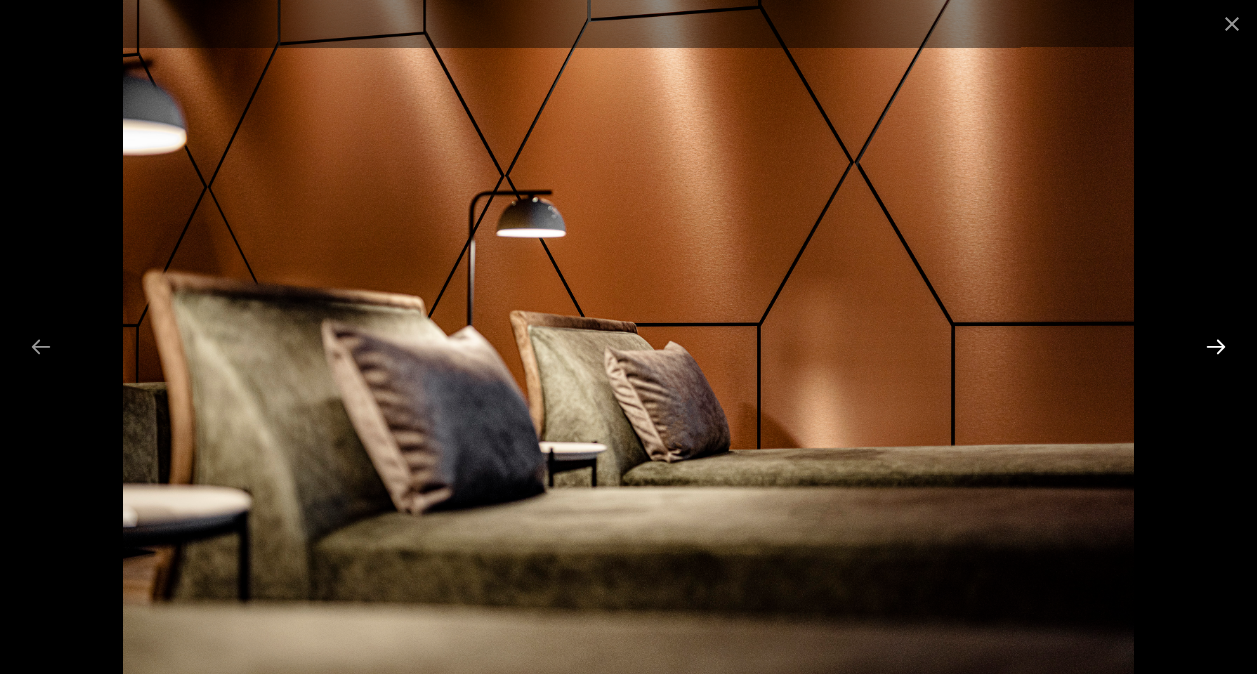 click at bounding box center [1216, 346] 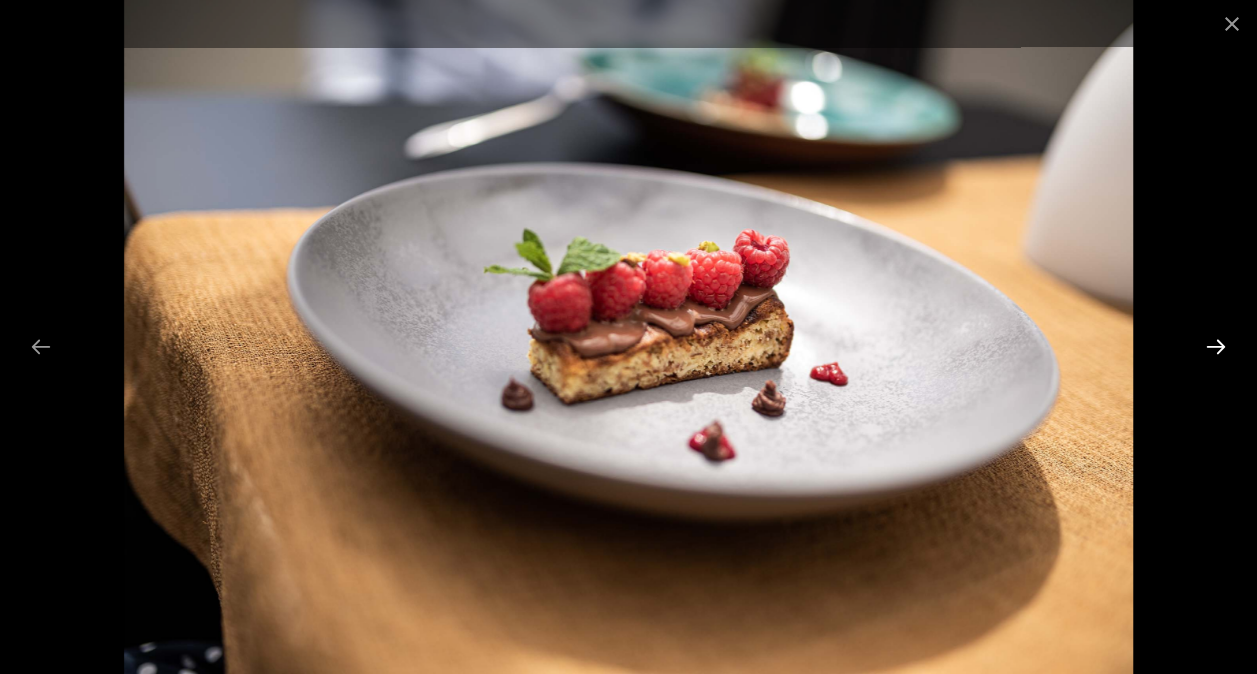 click at bounding box center (1216, 346) 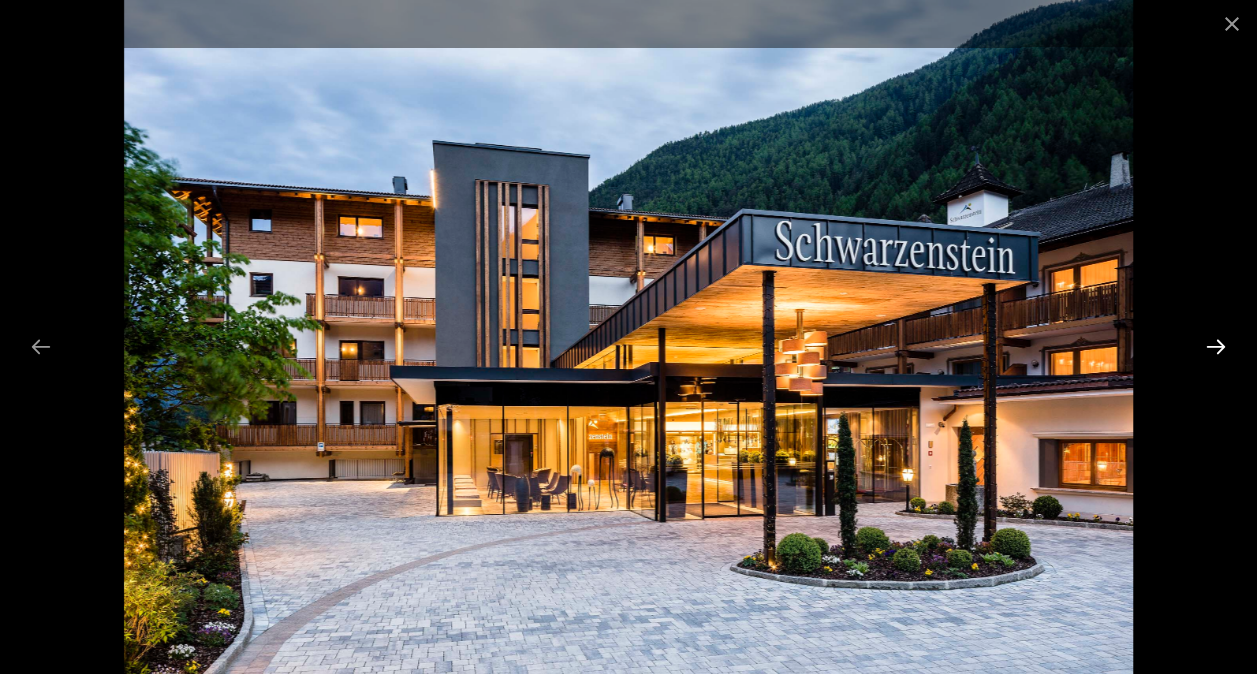 click at bounding box center (1216, 346) 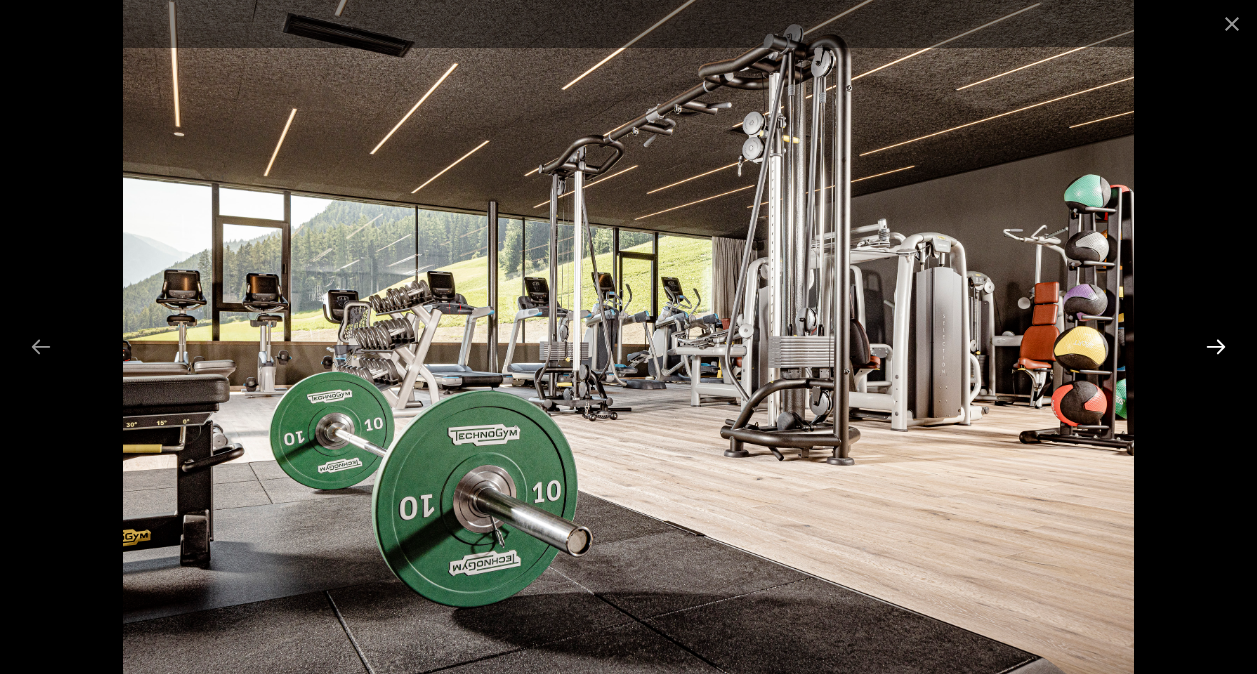 click at bounding box center [1216, 346] 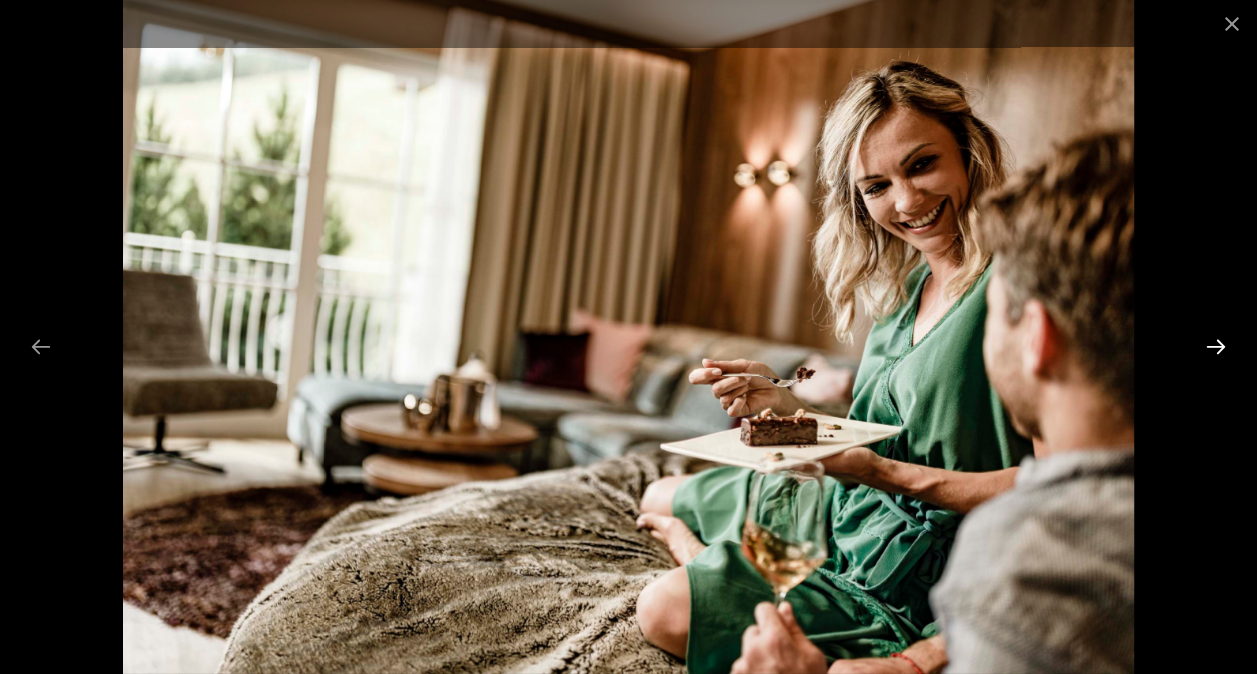 click at bounding box center (1216, 346) 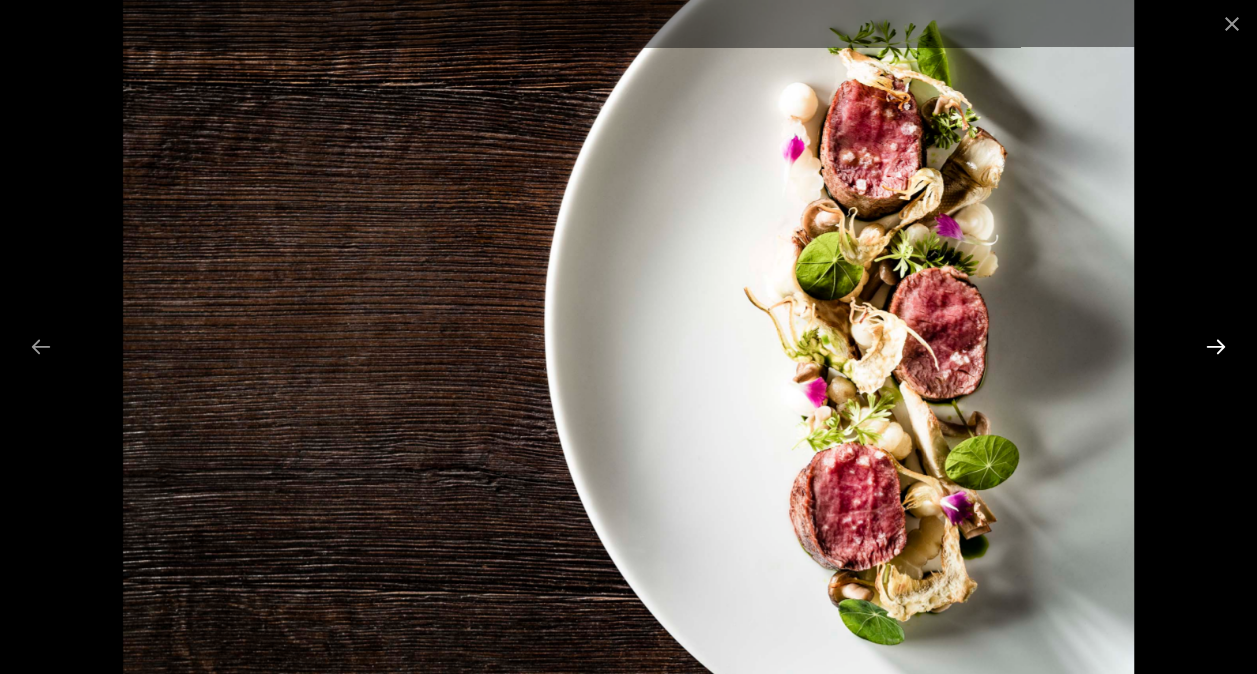 click at bounding box center [1216, 346] 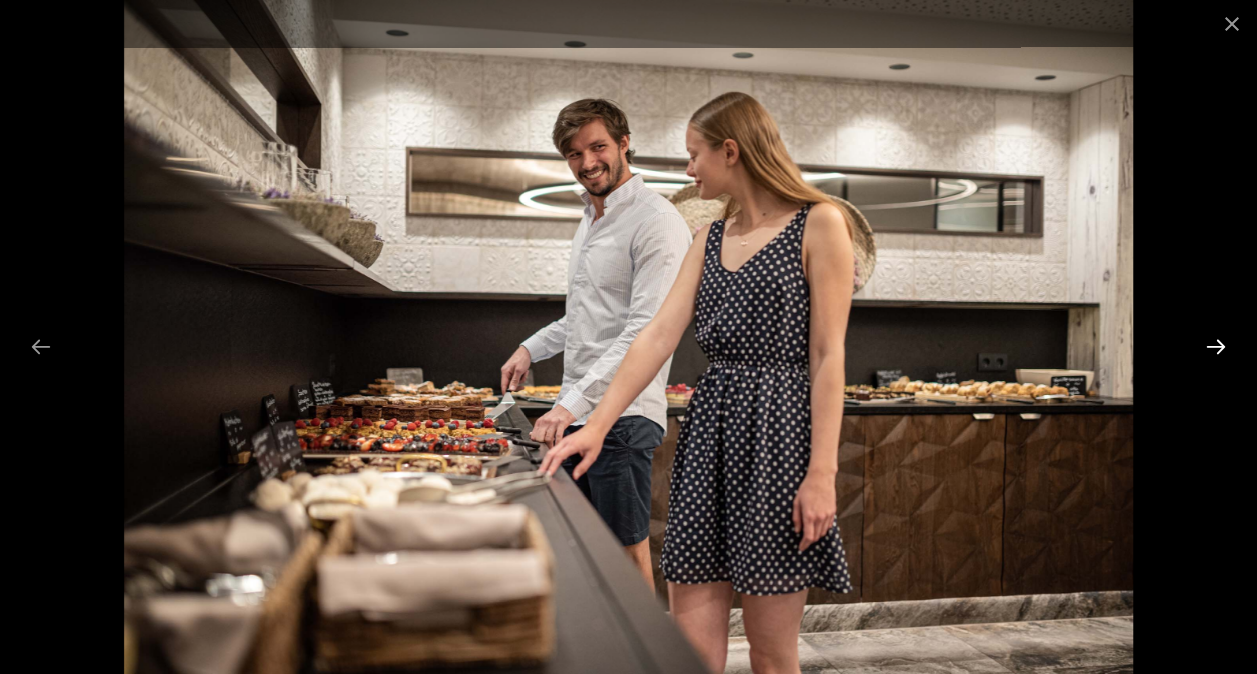 click at bounding box center (1216, 346) 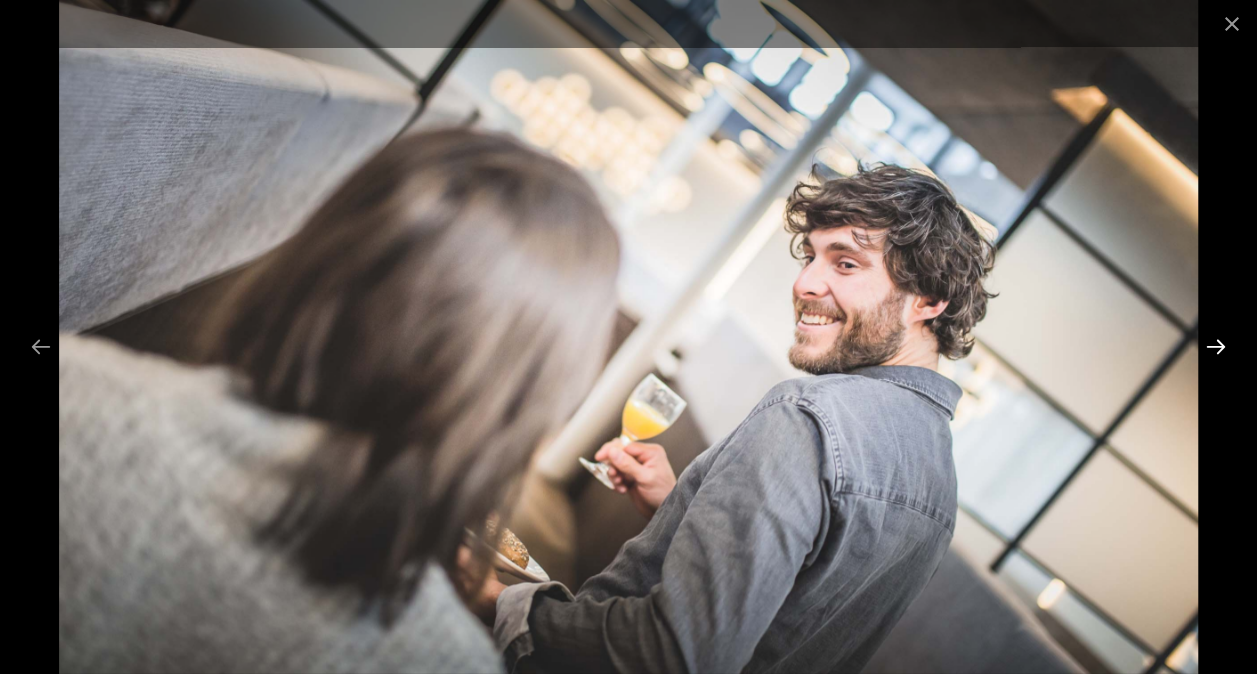 click at bounding box center (1216, 346) 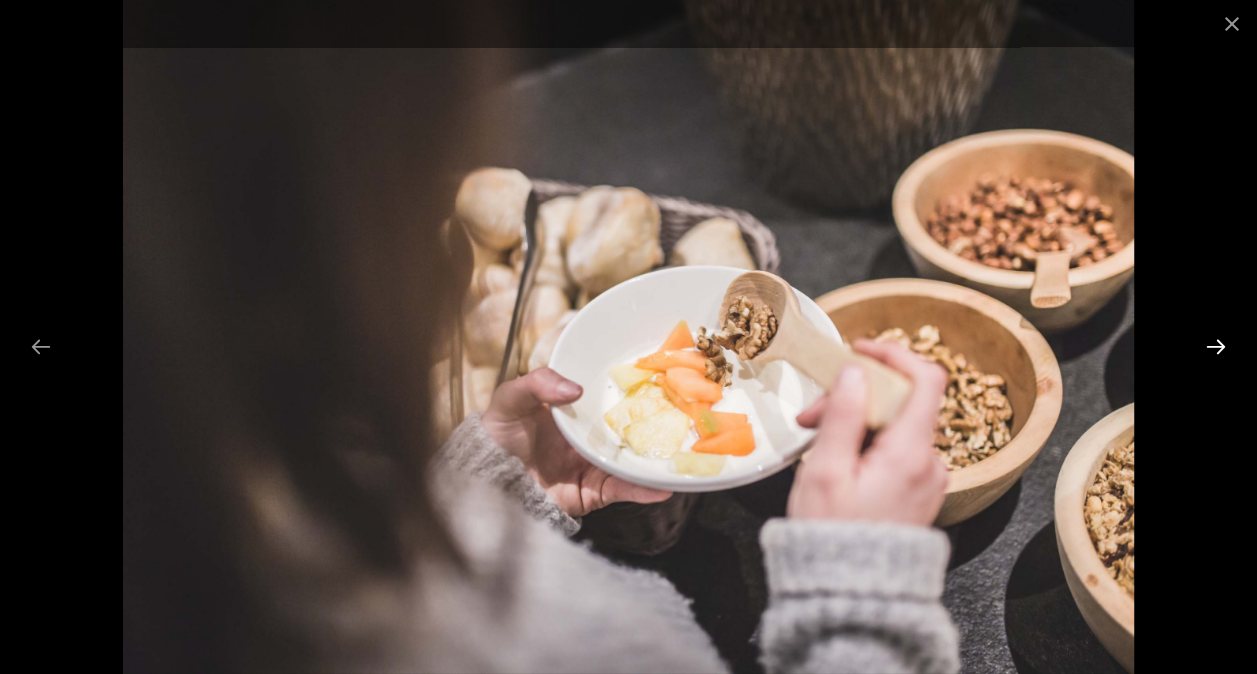 click at bounding box center (1216, 346) 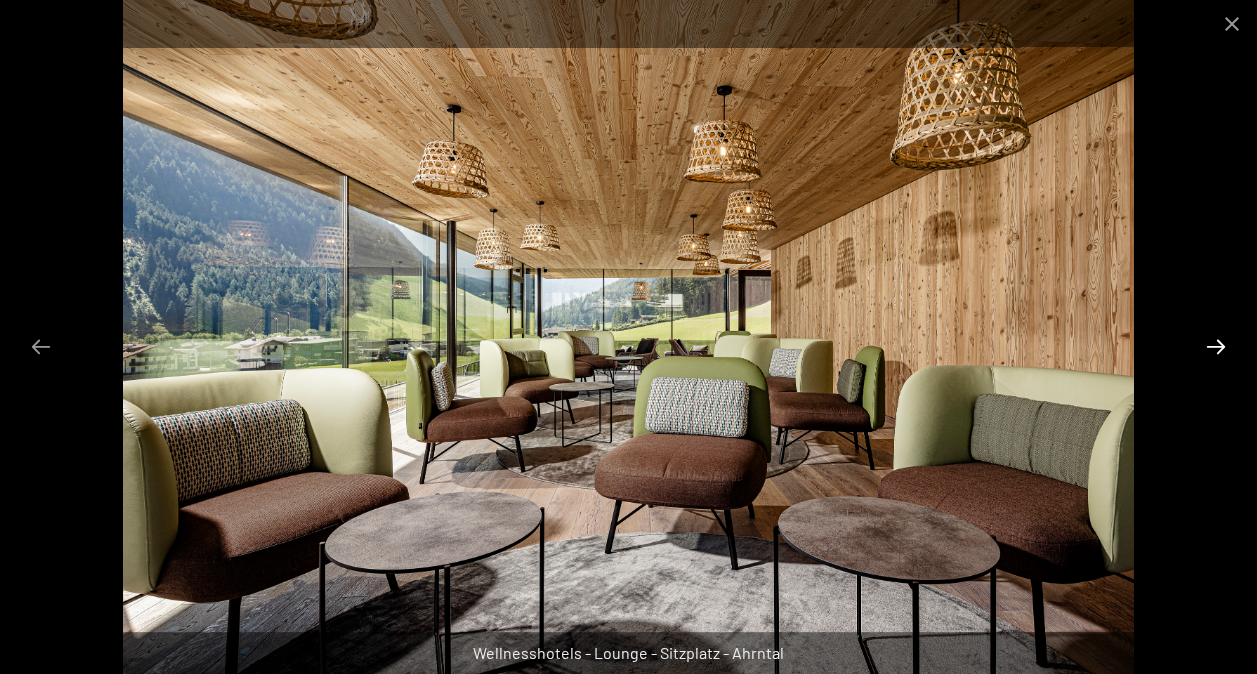 click at bounding box center [1216, 346] 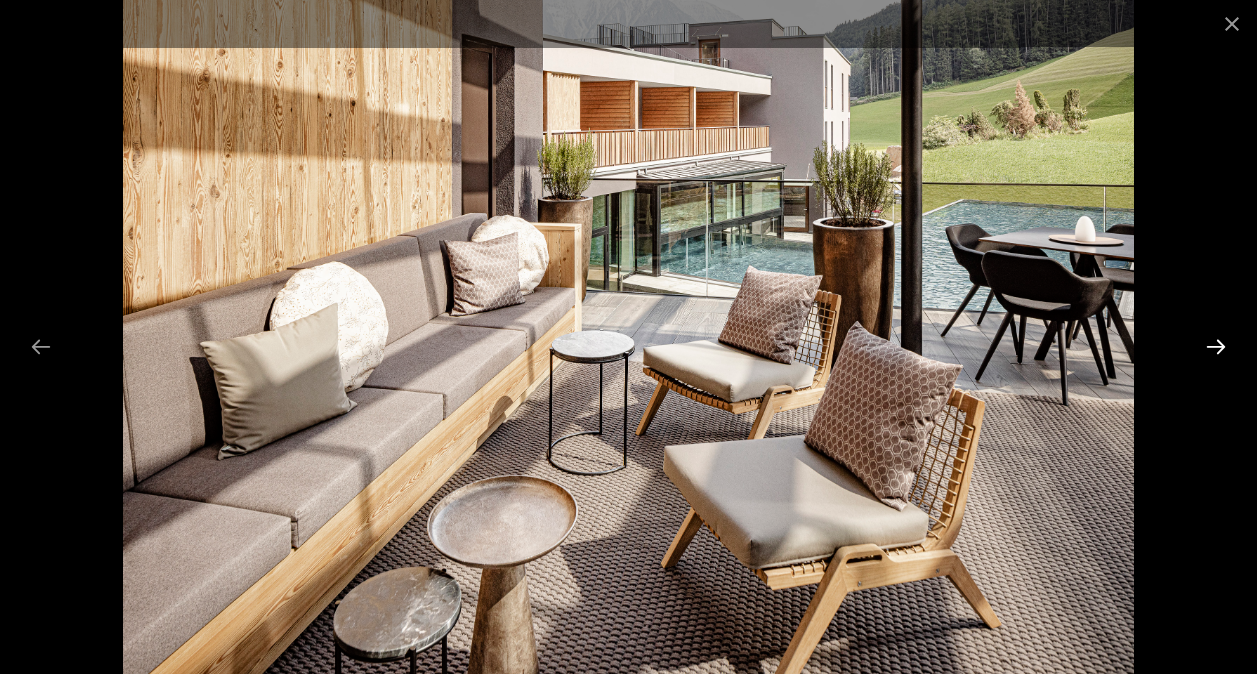 click at bounding box center [1216, 346] 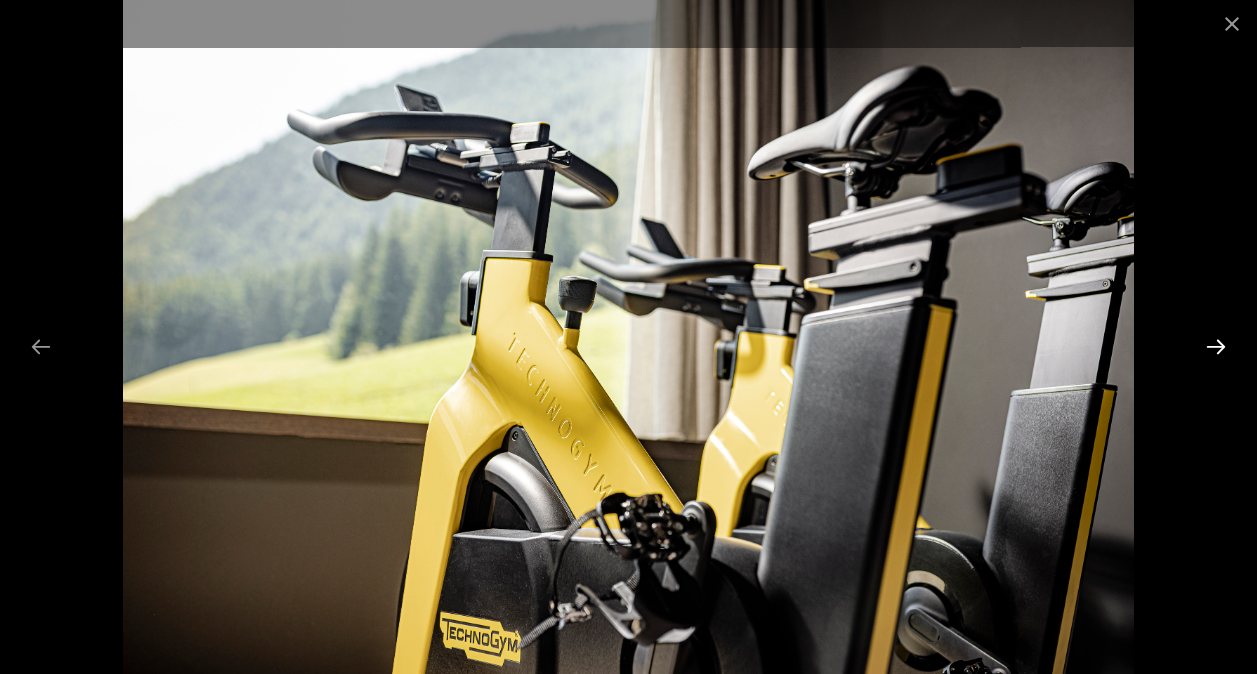 click at bounding box center (1216, 346) 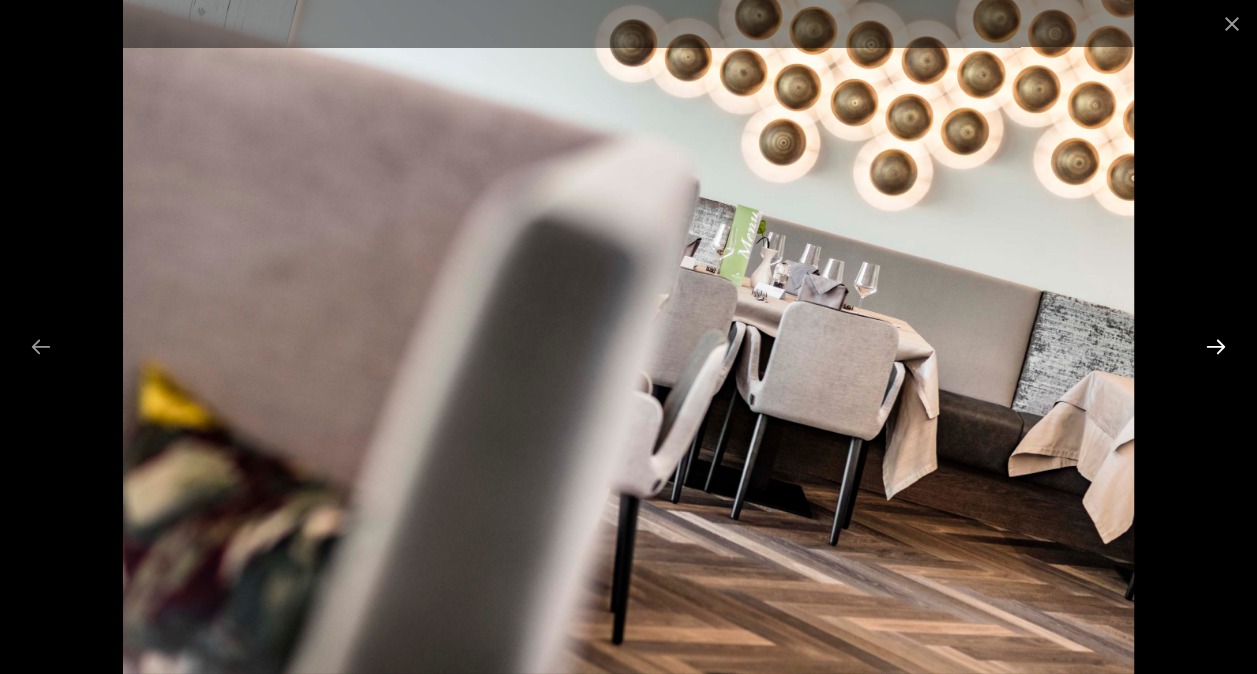 click at bounding box center [1216, 346] 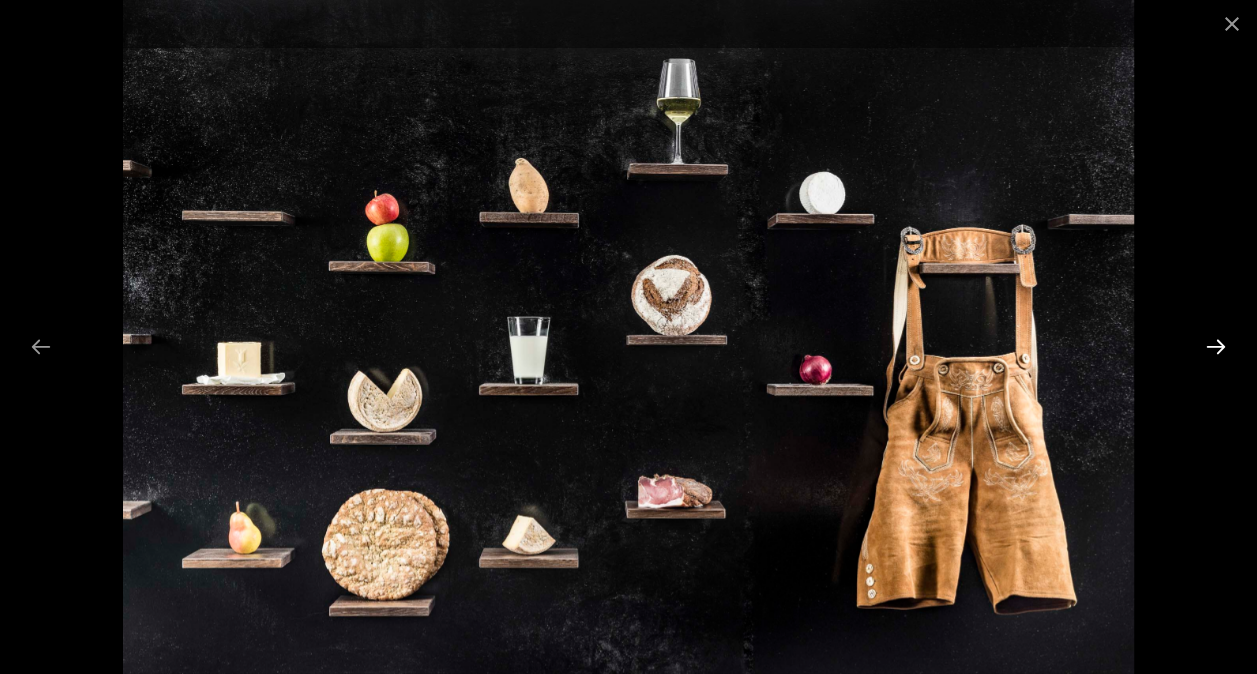 click at bounding box center (1216, 346) 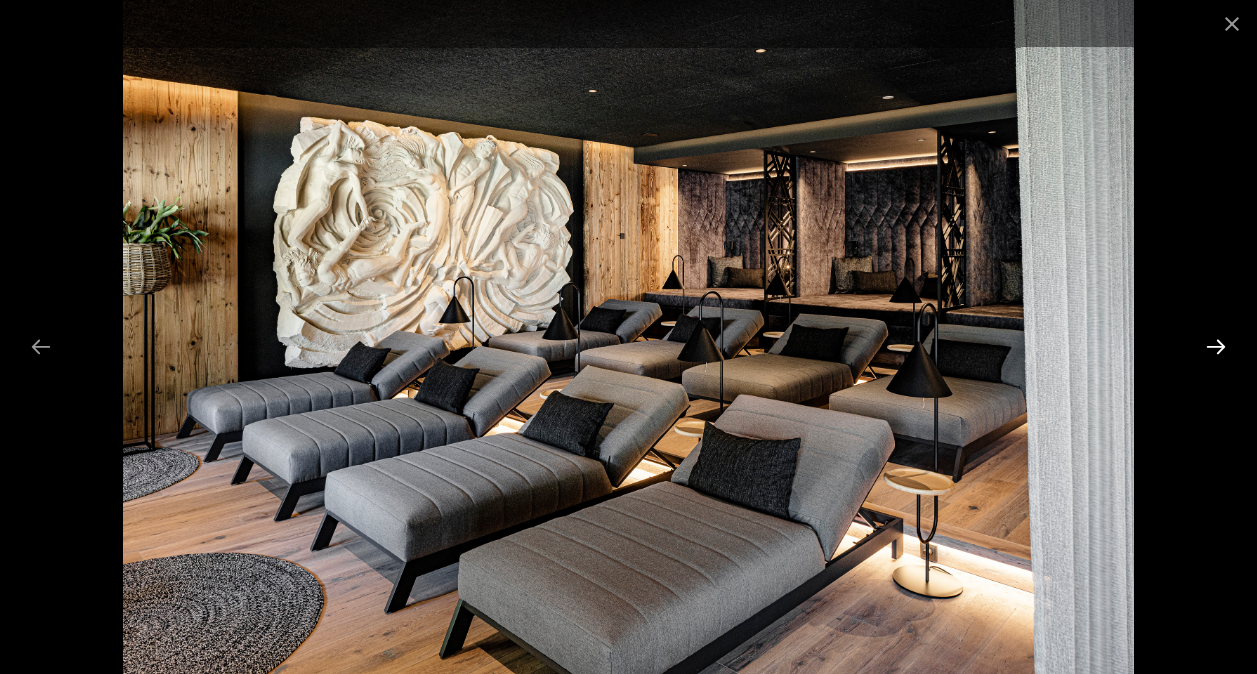 click at bounding box center [1216, 346] 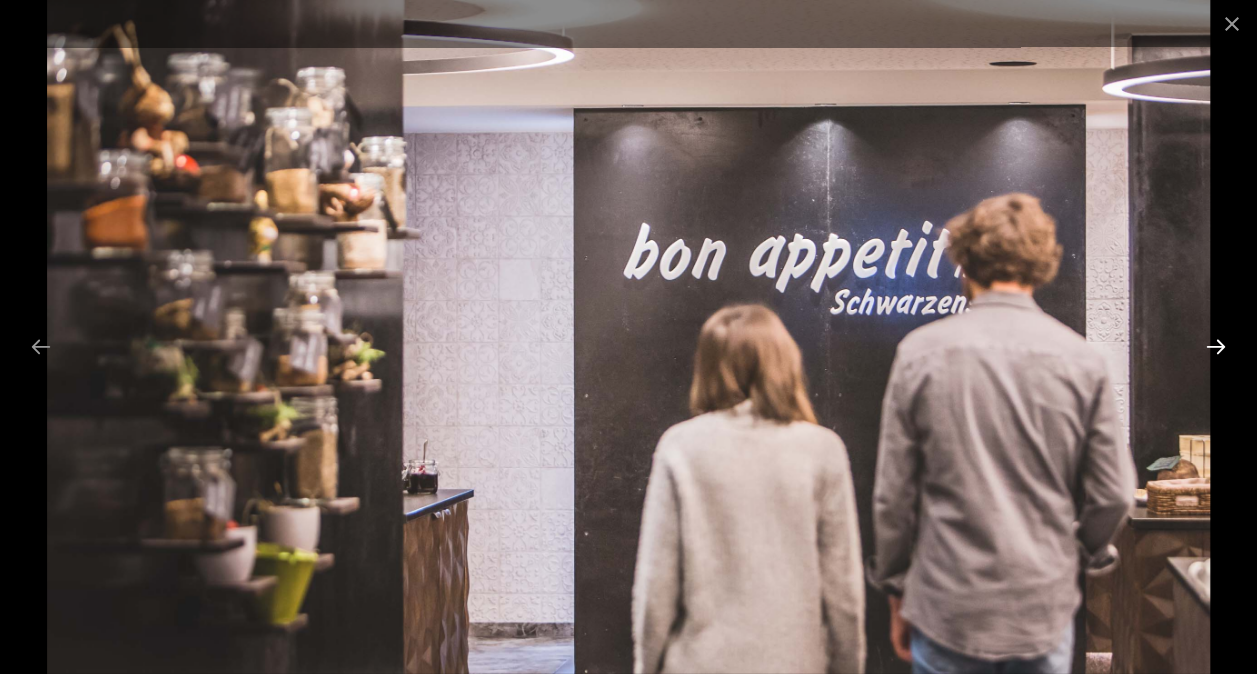 click at bounding box center (1216, 346) 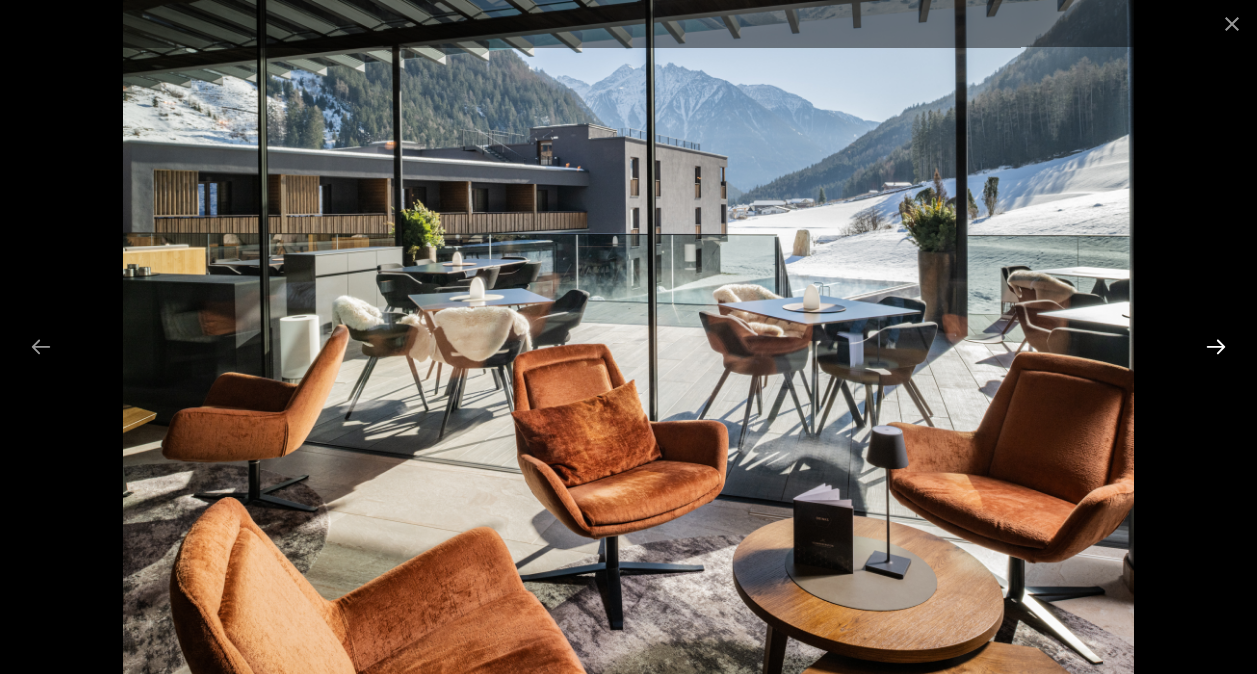 click at bounding box center [1216, 346] 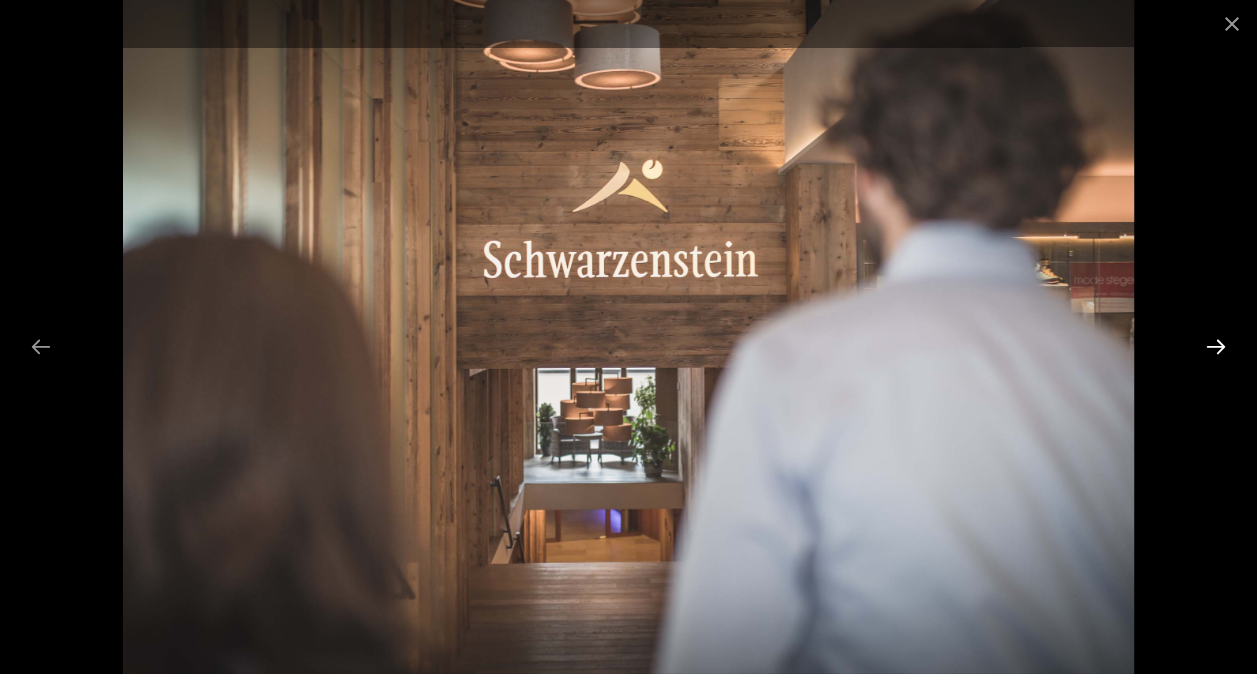 click at bounding box center [1216, 346] 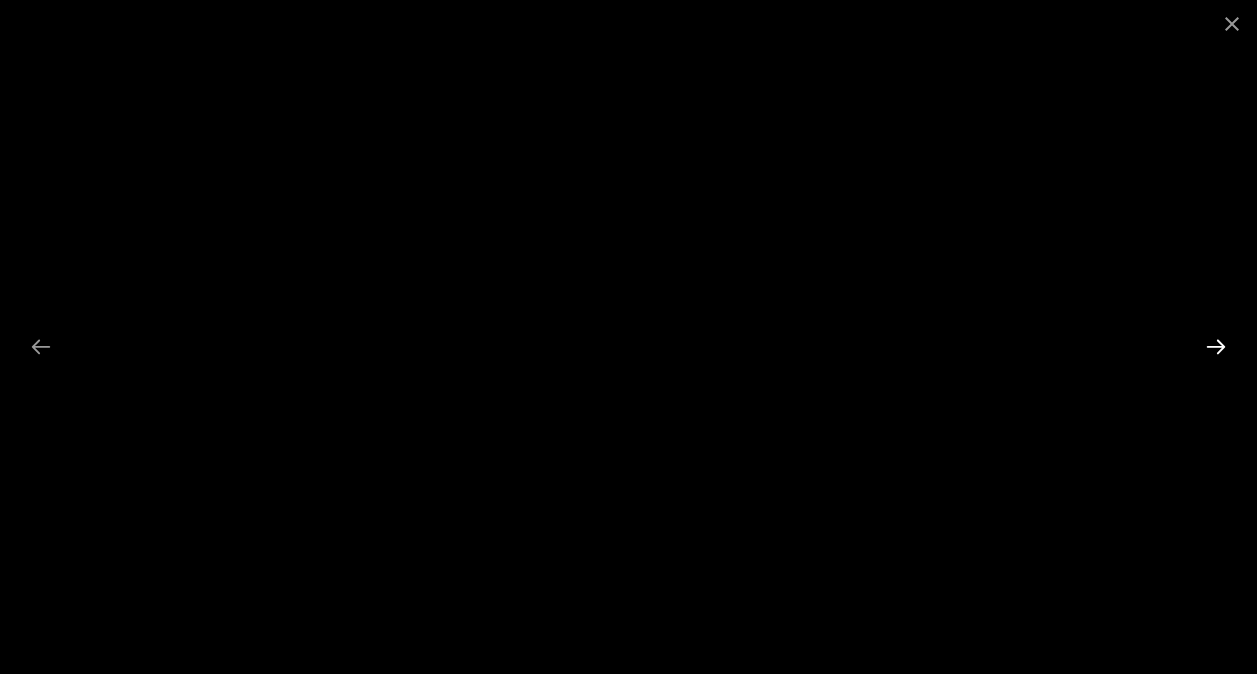 click at bounding box center [1216, 346] 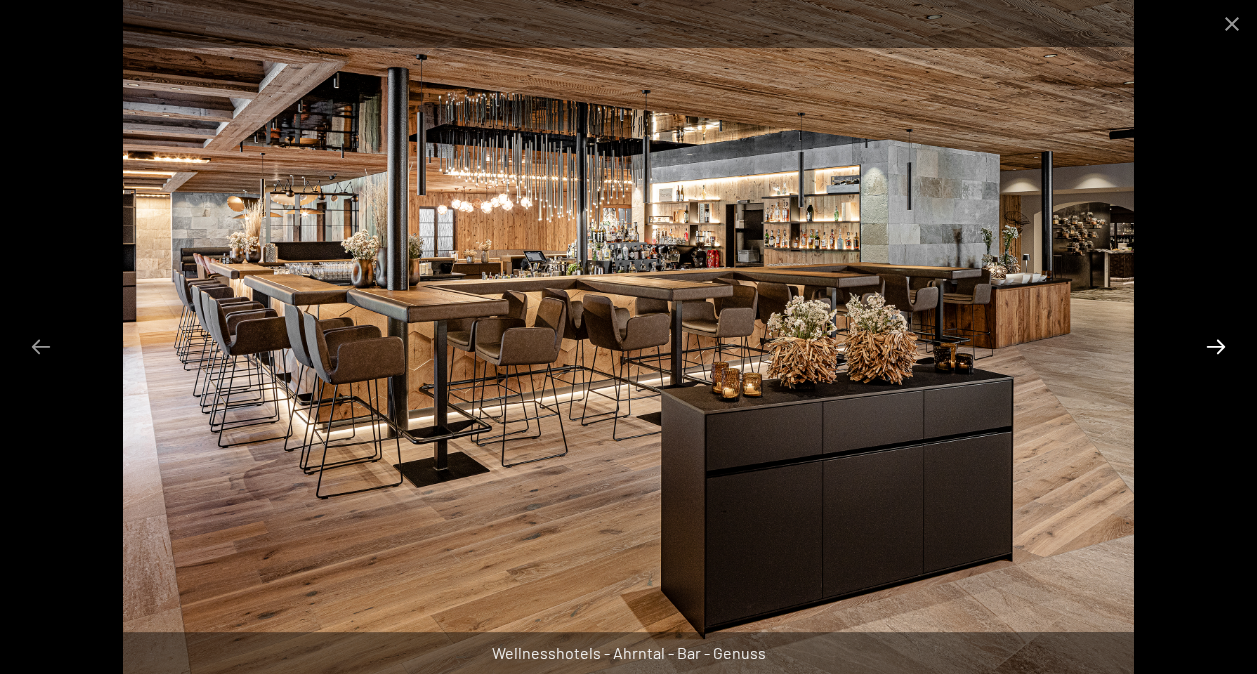 click at bounding box center (1216, 346) 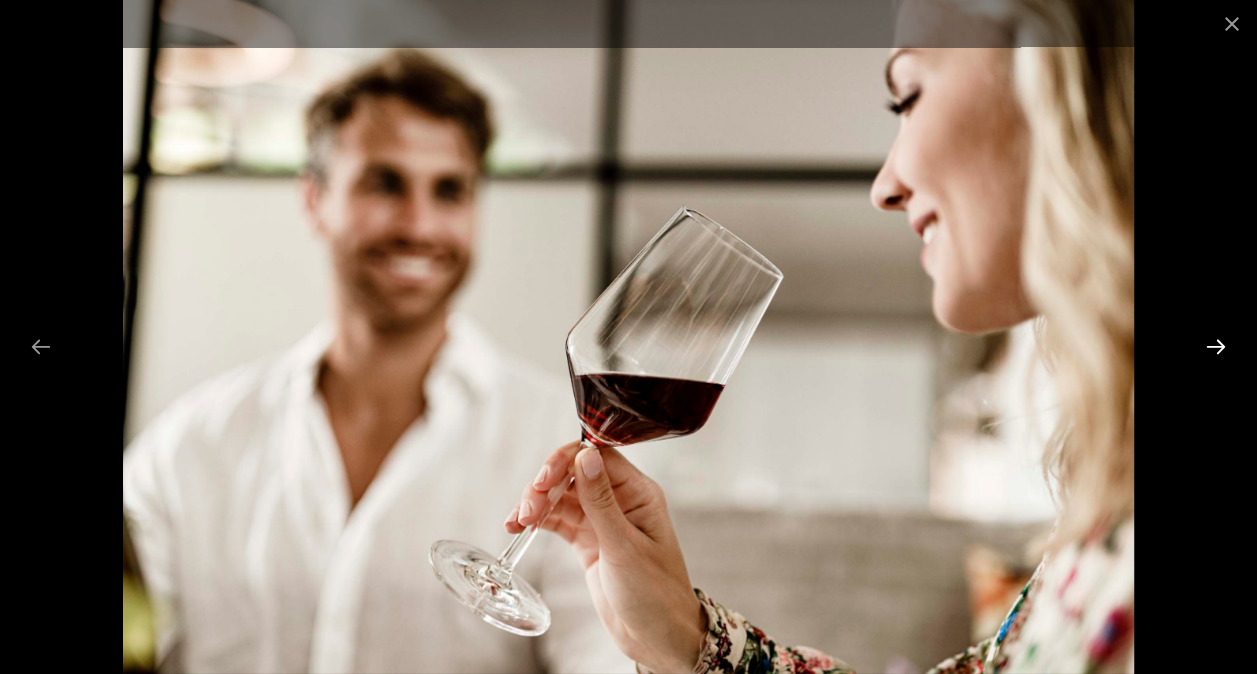click at bounding box center (1216, 346) 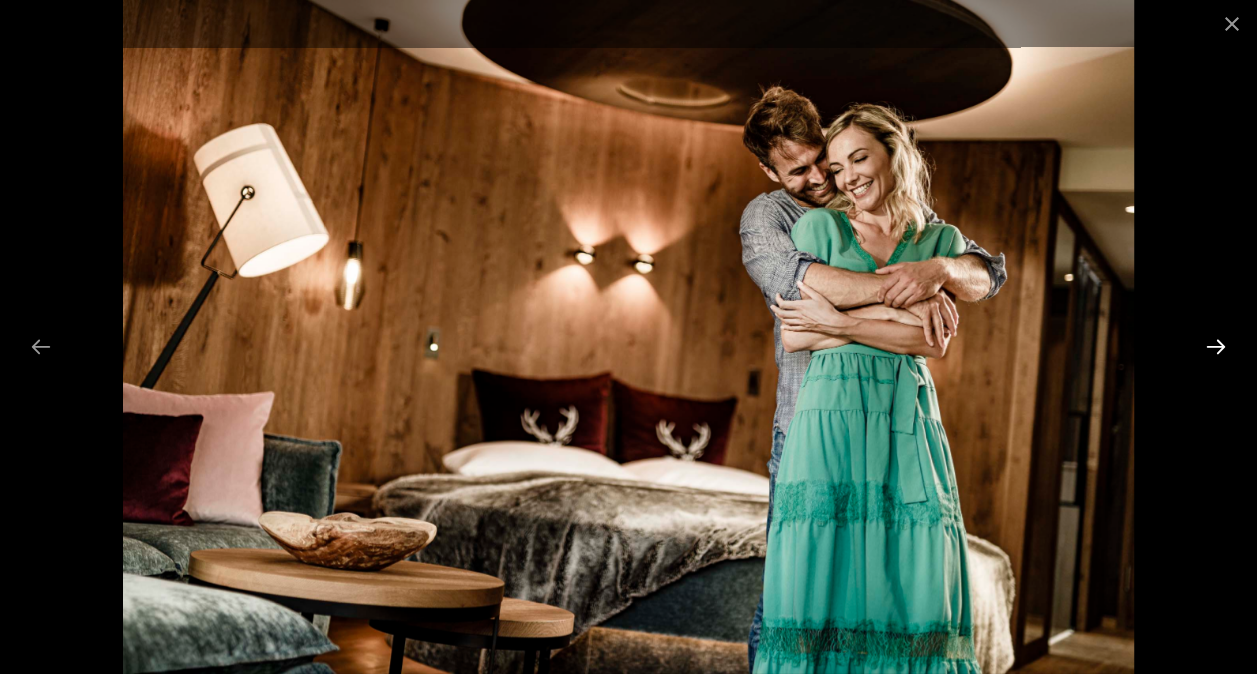 click at bounding box center (1216, 346) 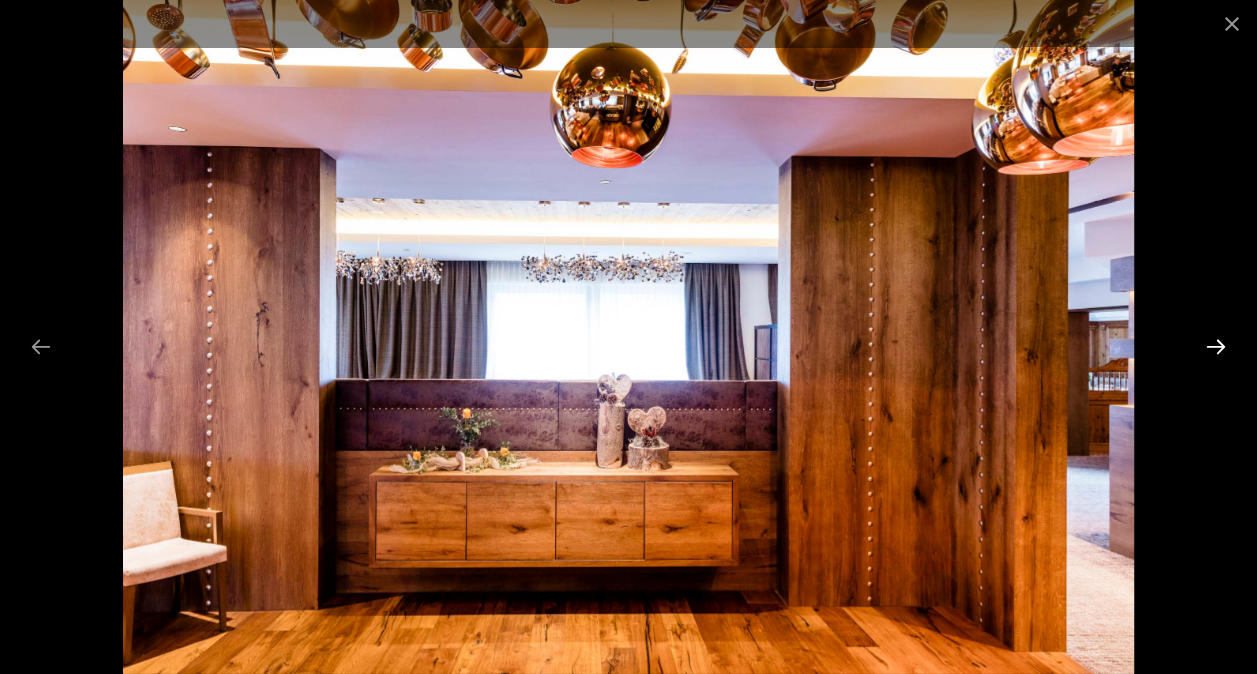 click at bounding box center (1216, 346) 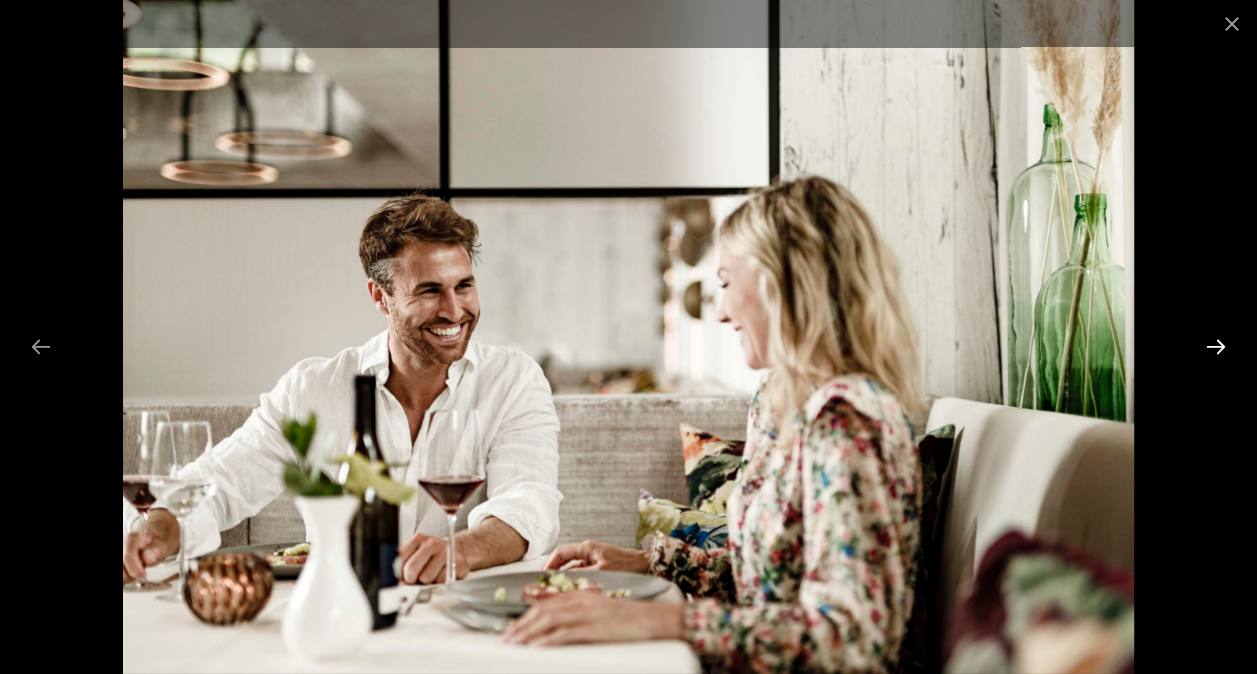 click at bounding box center (1216, 346) 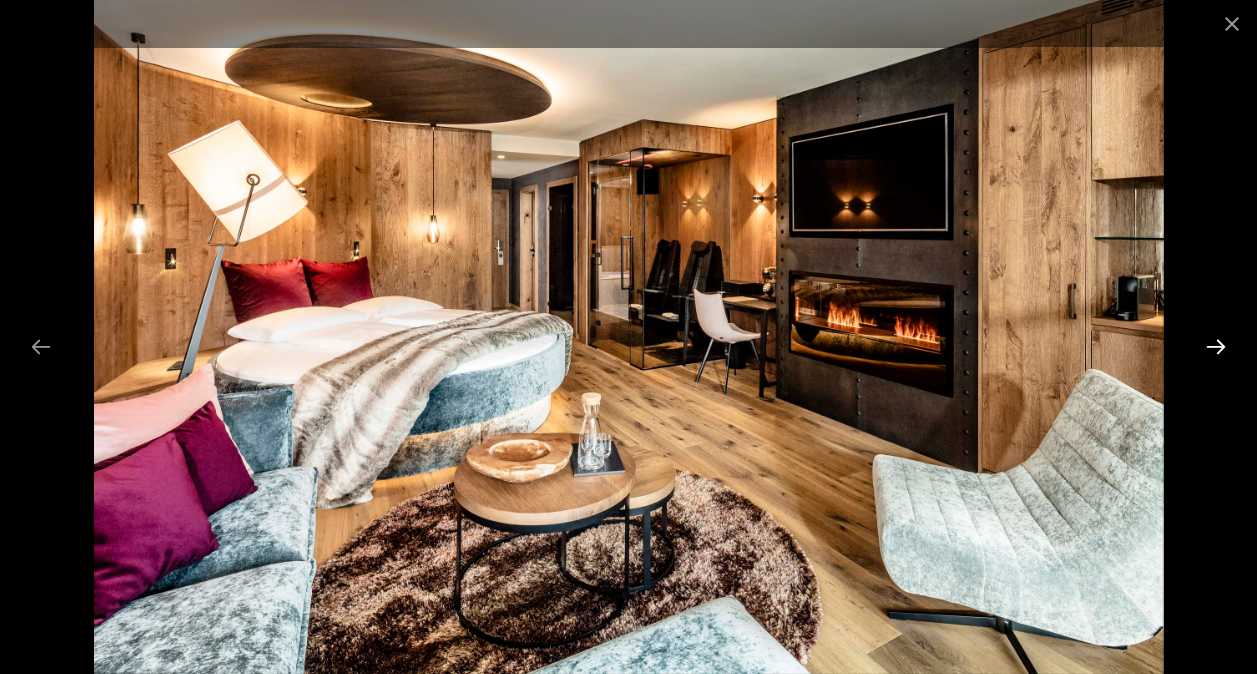 click at bounding box center [1216, 346] 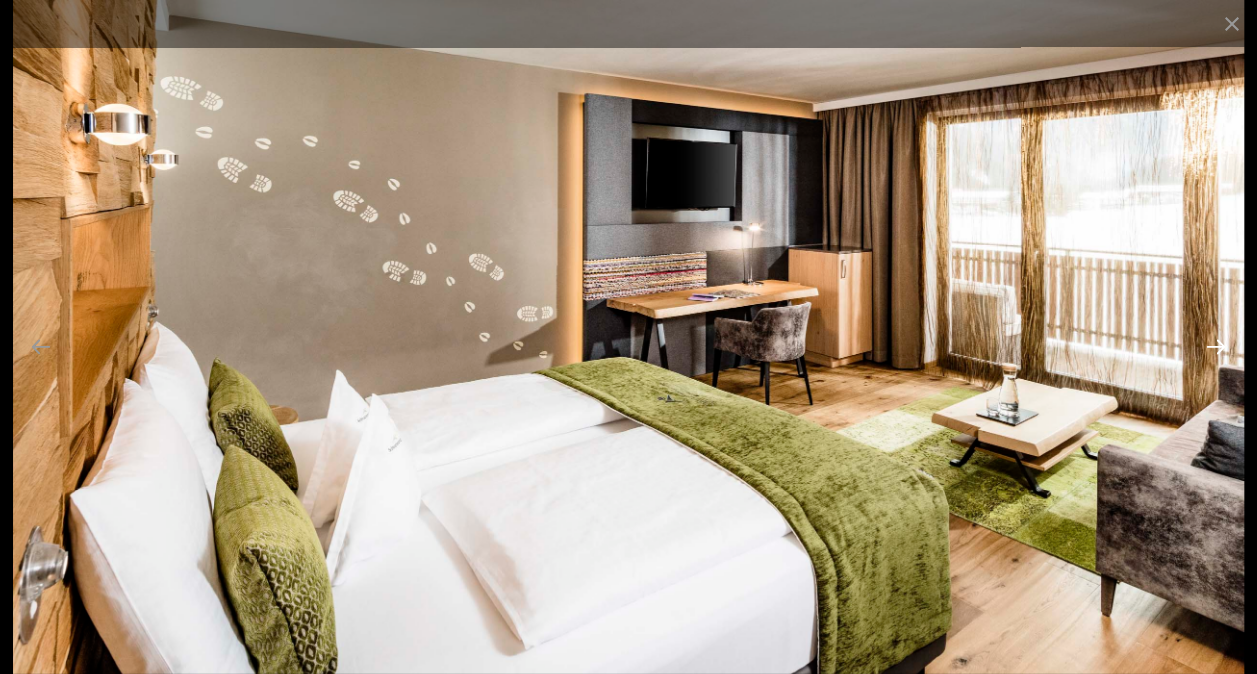 click at bounding box center [1216, 346] 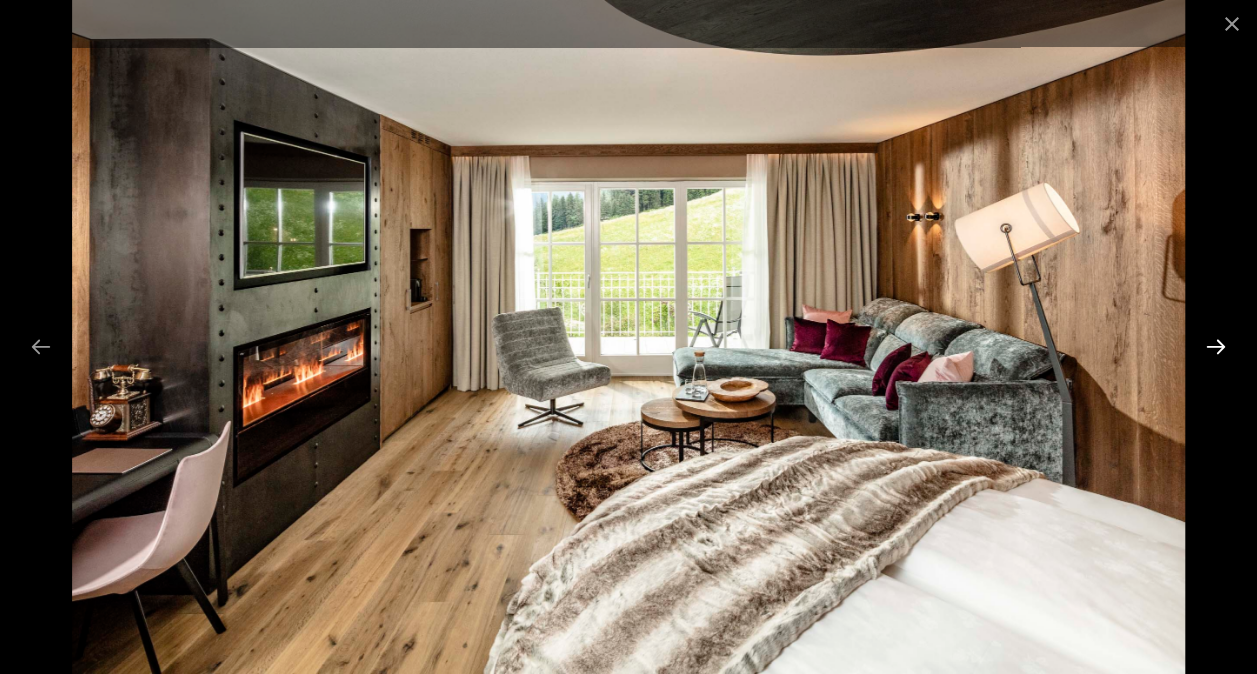 click at bounding box center (1216, 346) 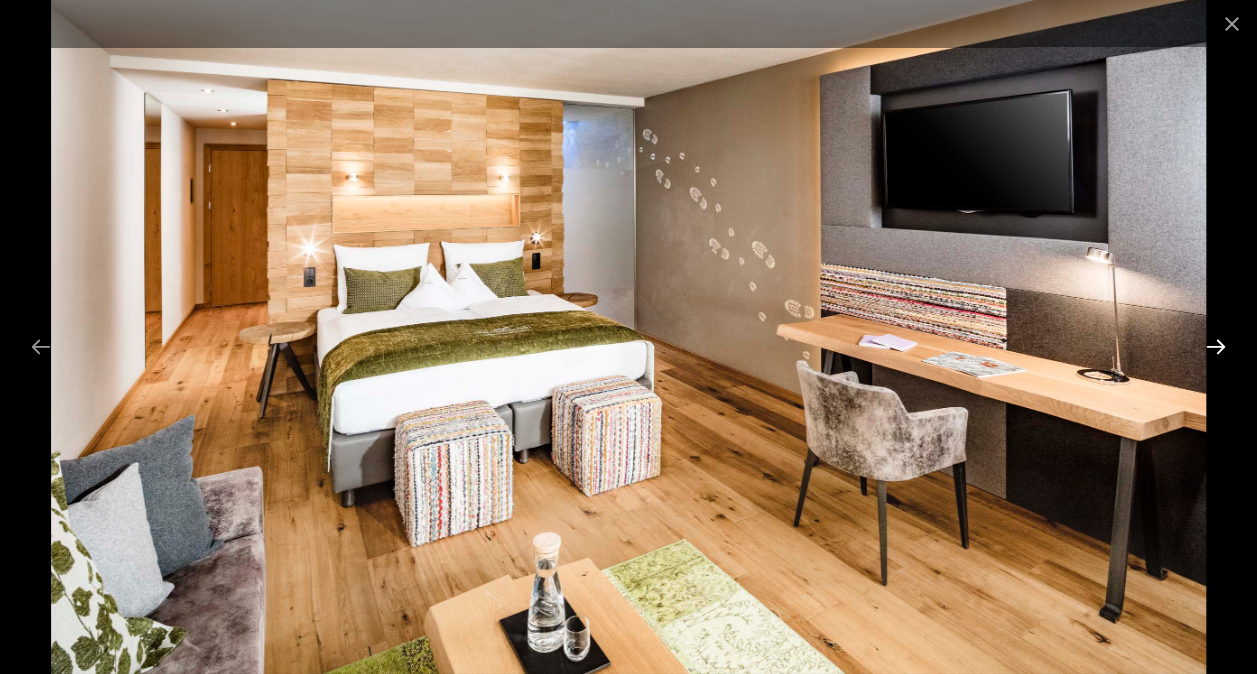 click at bounding box center (1216, 346) 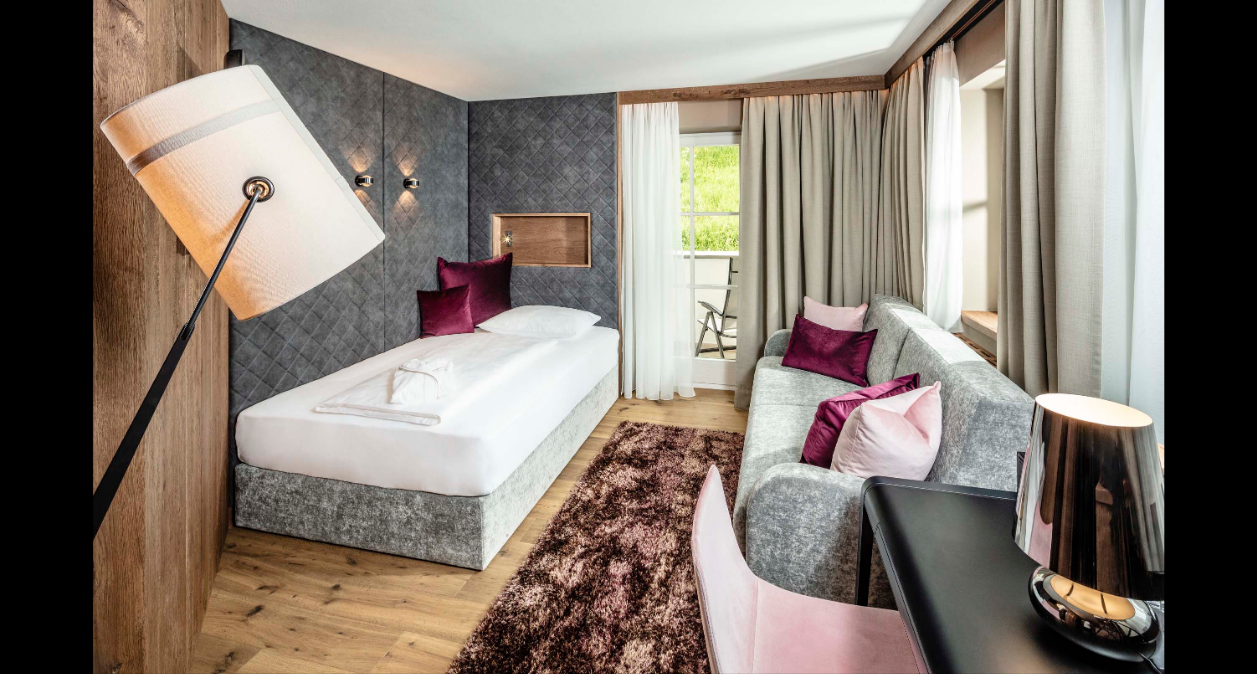 click at bounding box center (1226, 346) 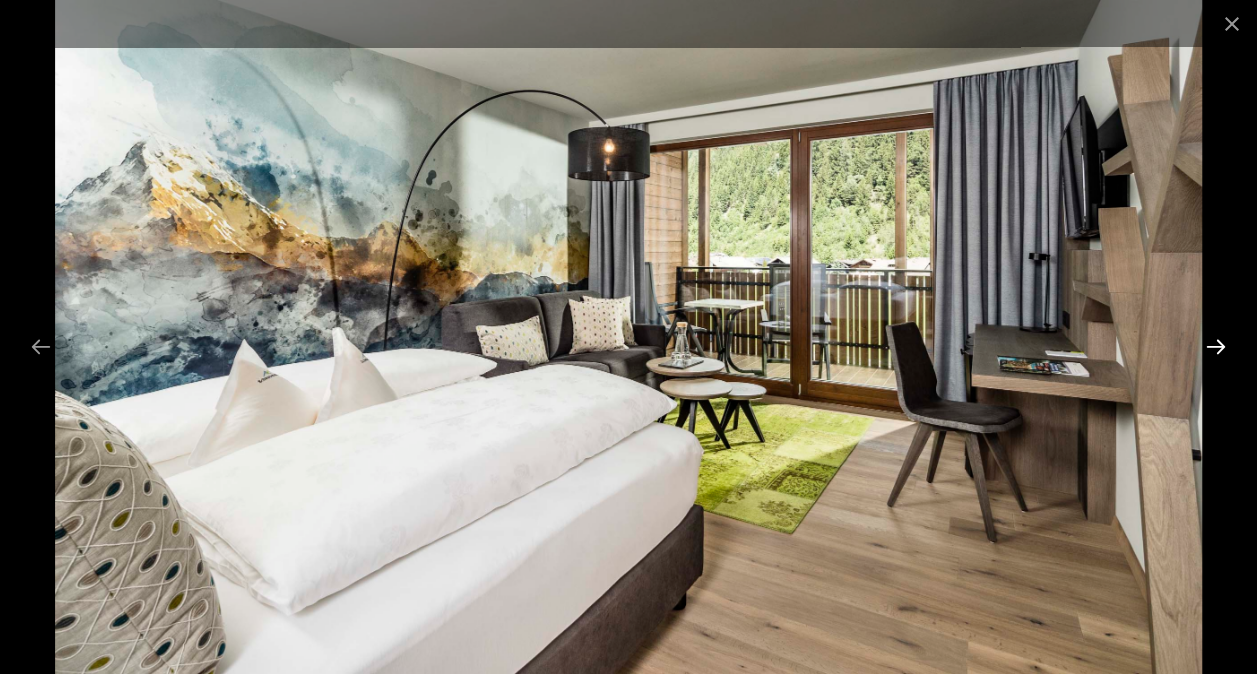 click at bounding box center [1216, 346] 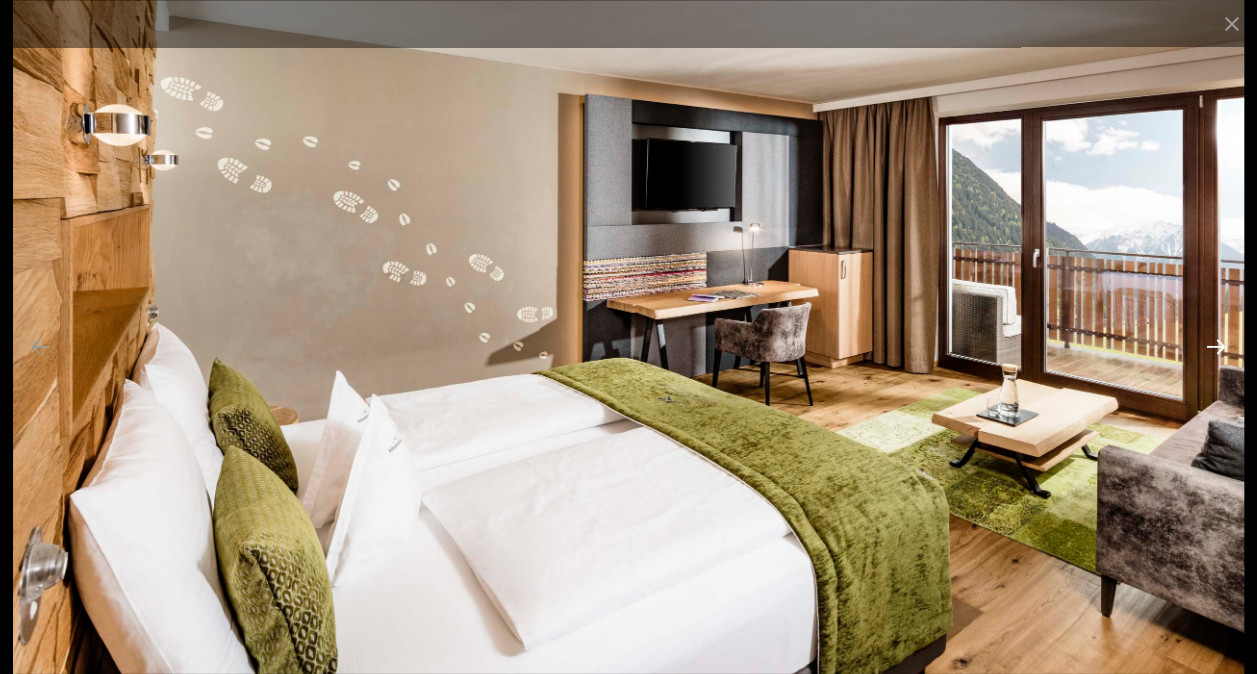 click at bounding box center (1216, 346) 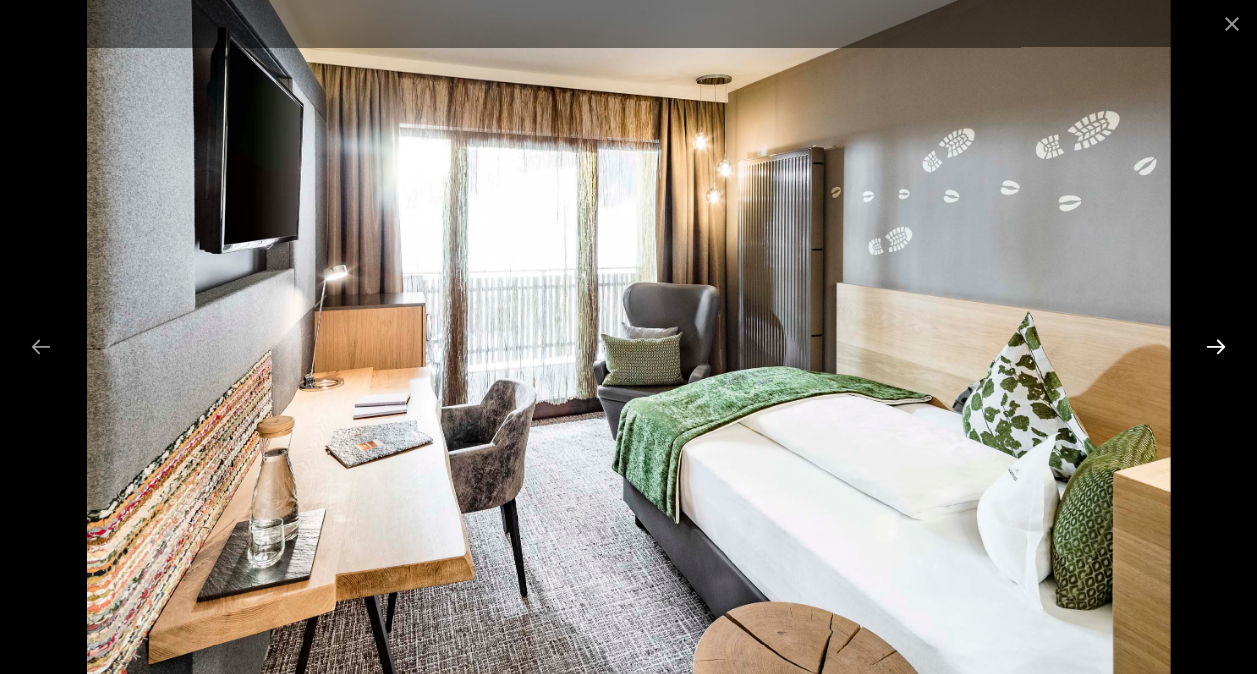 click at bounding box center [1216, 346] 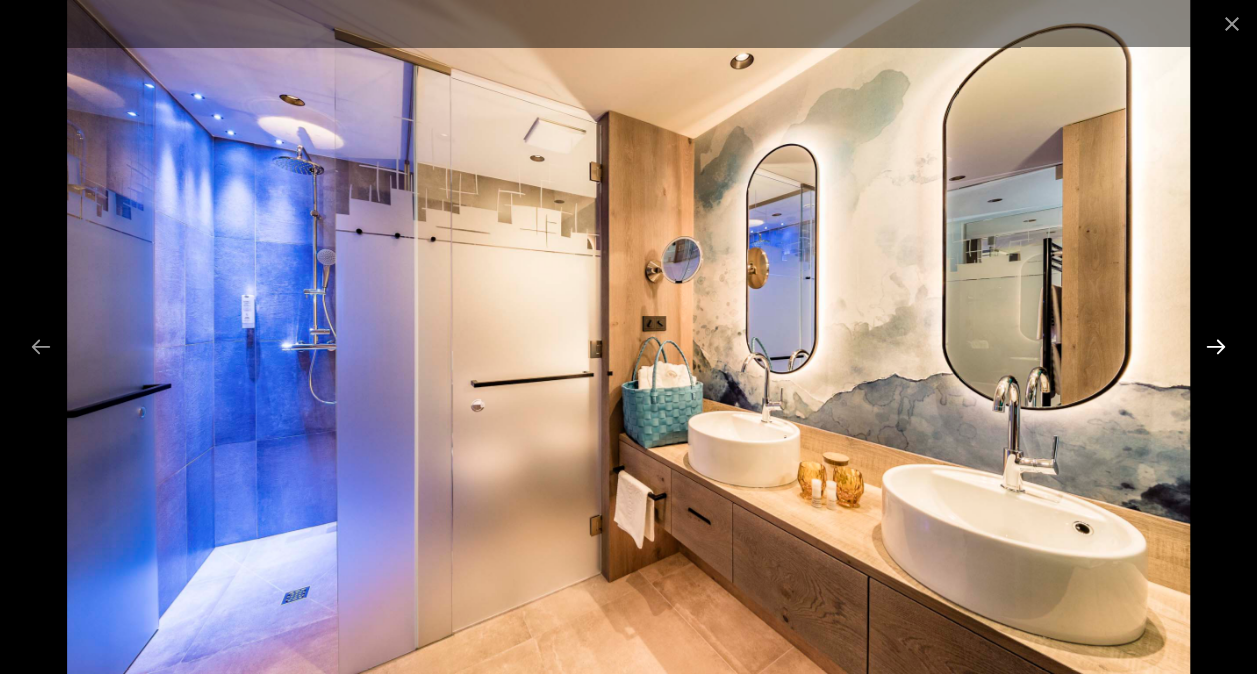 click at bounding box center (1216, 346) 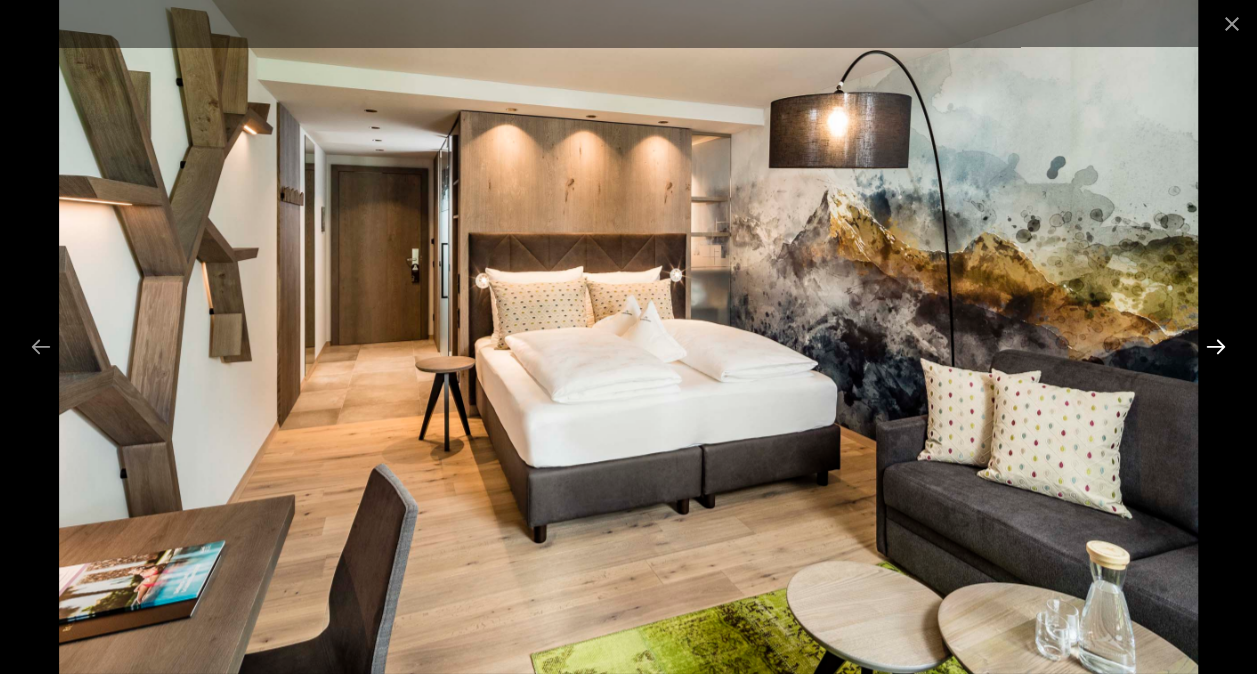 click at bounding box center [1216, 346] 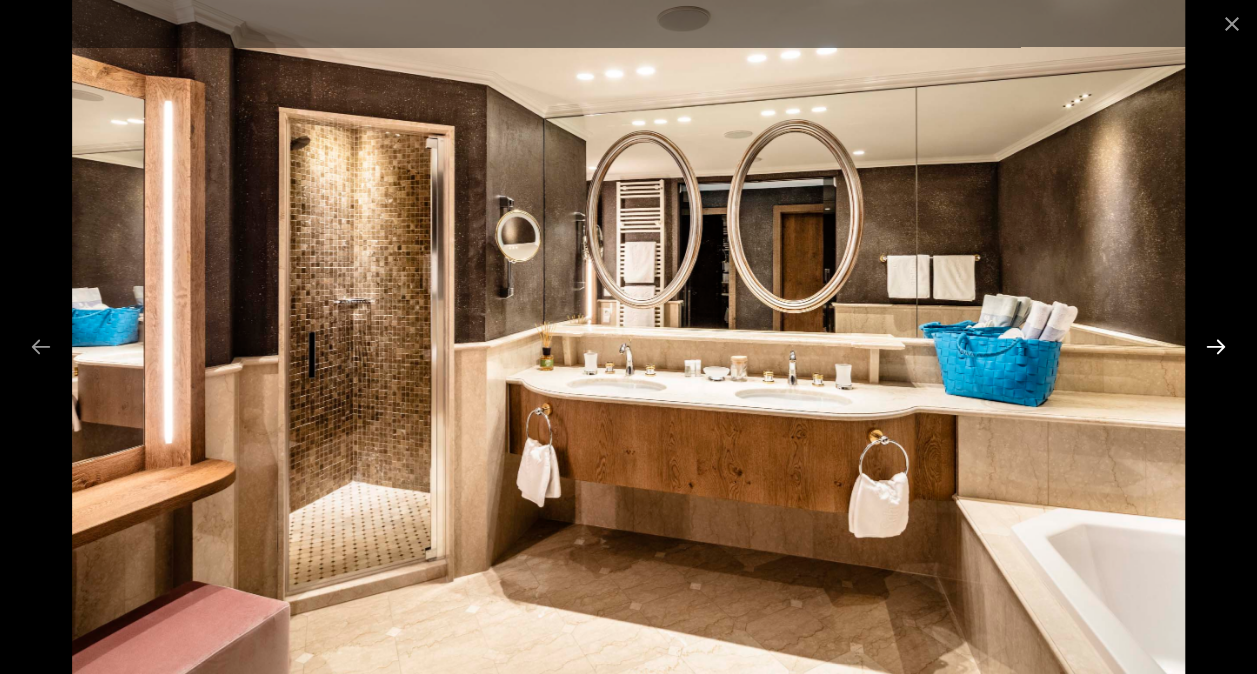 click at bounding box center (1216, 346) 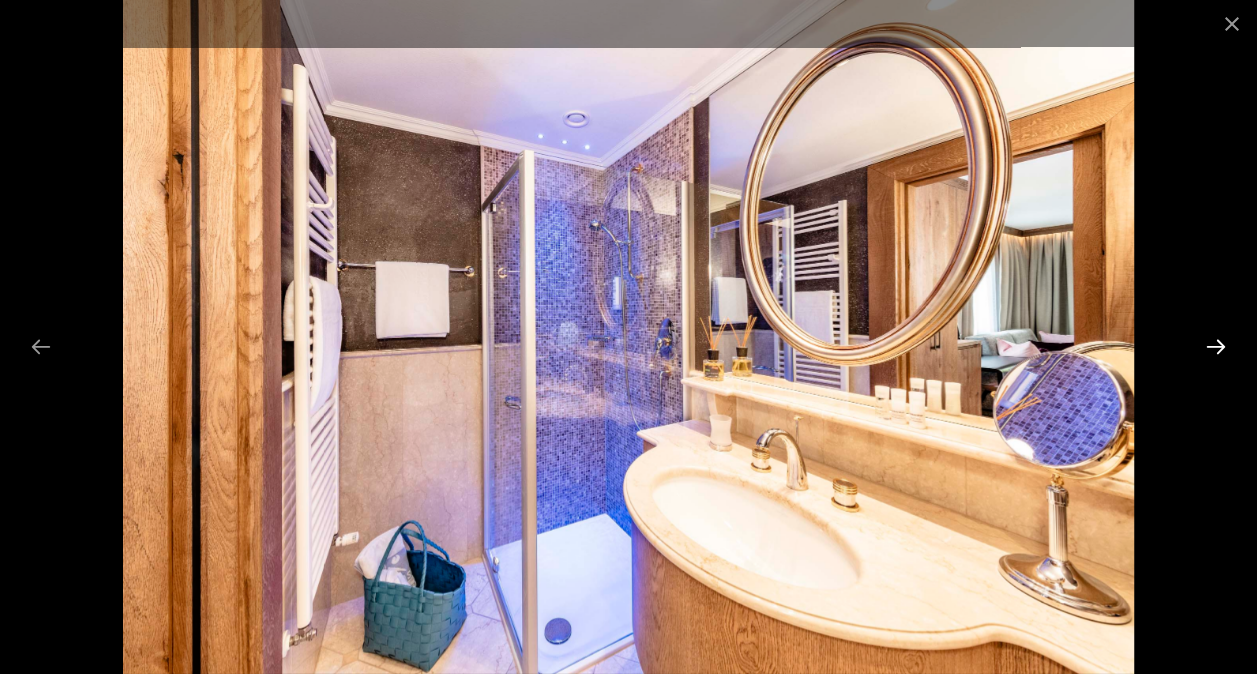 click at bounding box center (1216, 346) 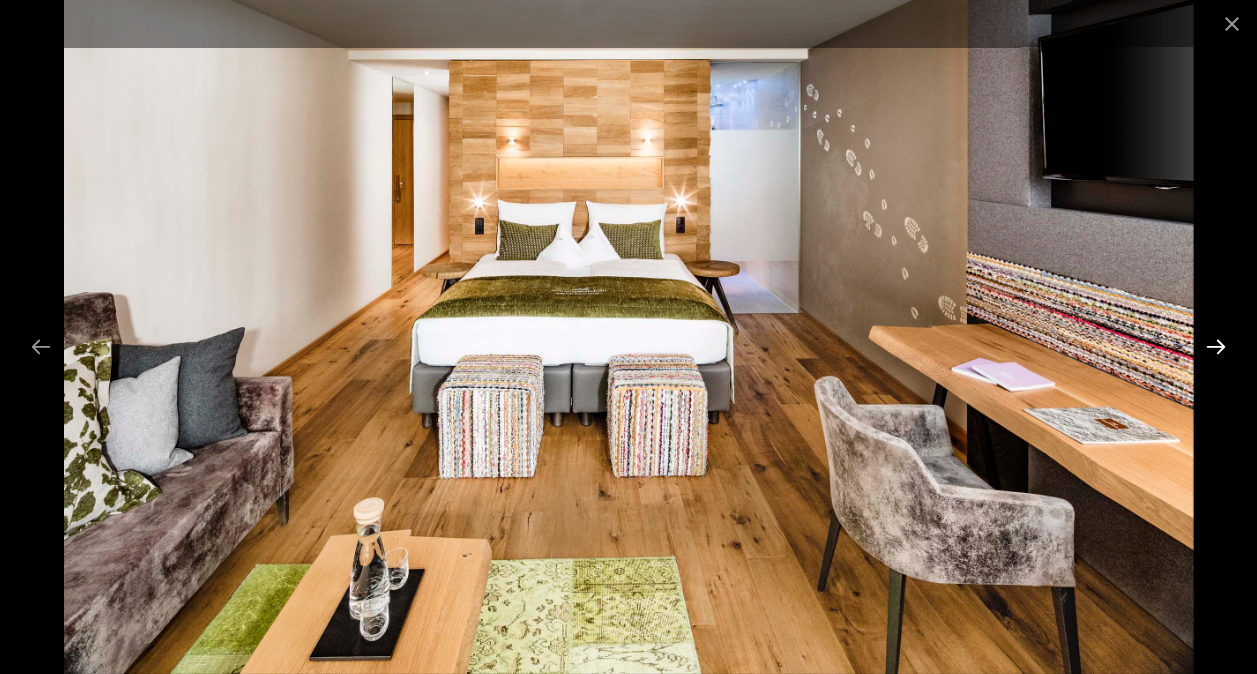 click at bounding box center [1216, 346] 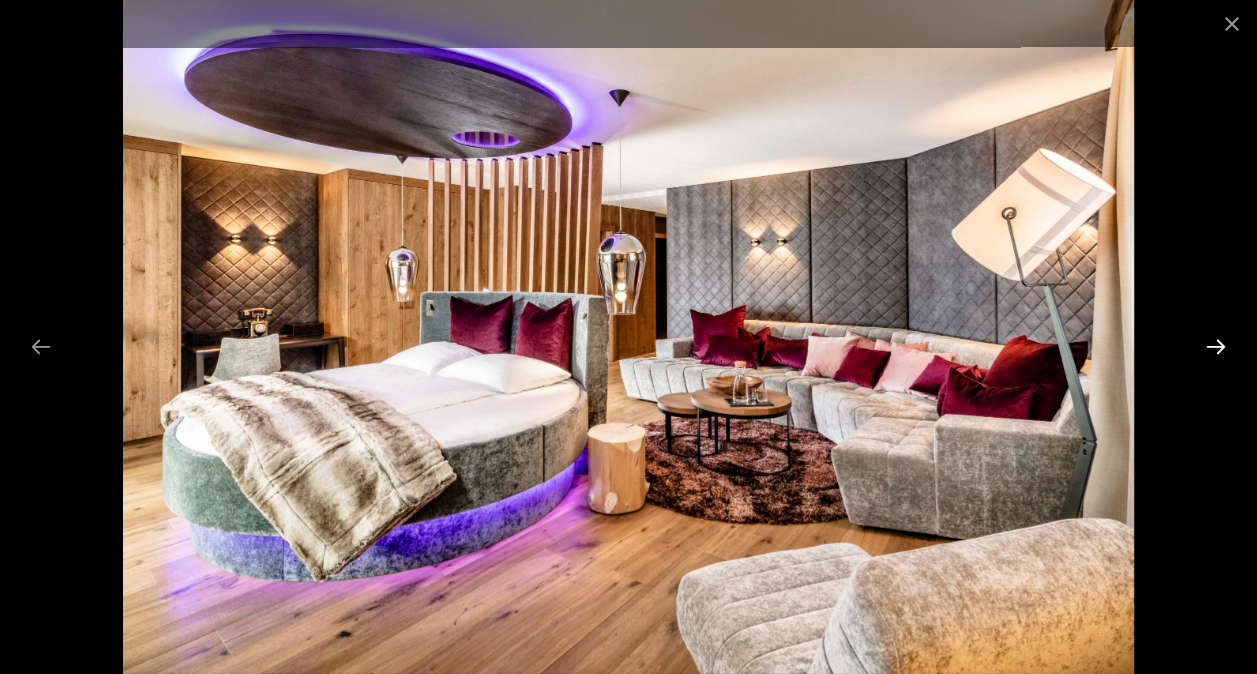 click at bounding box center (1216, 346) 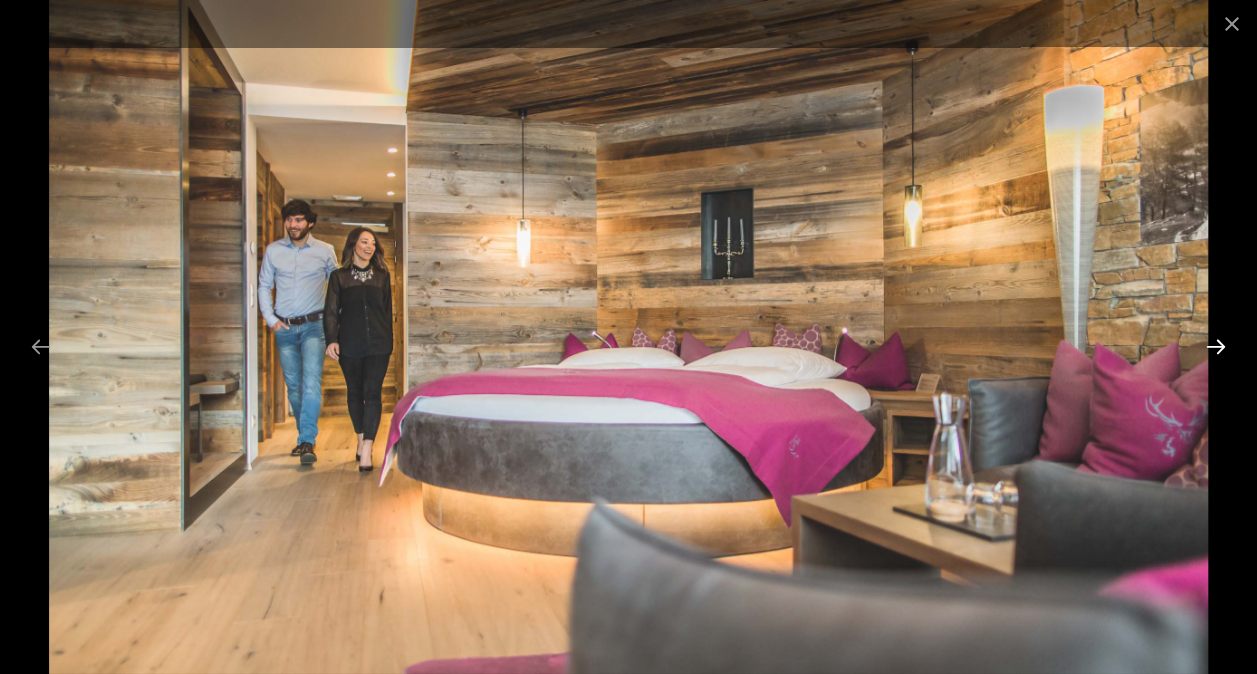 click at bounding box center [1216, 346] 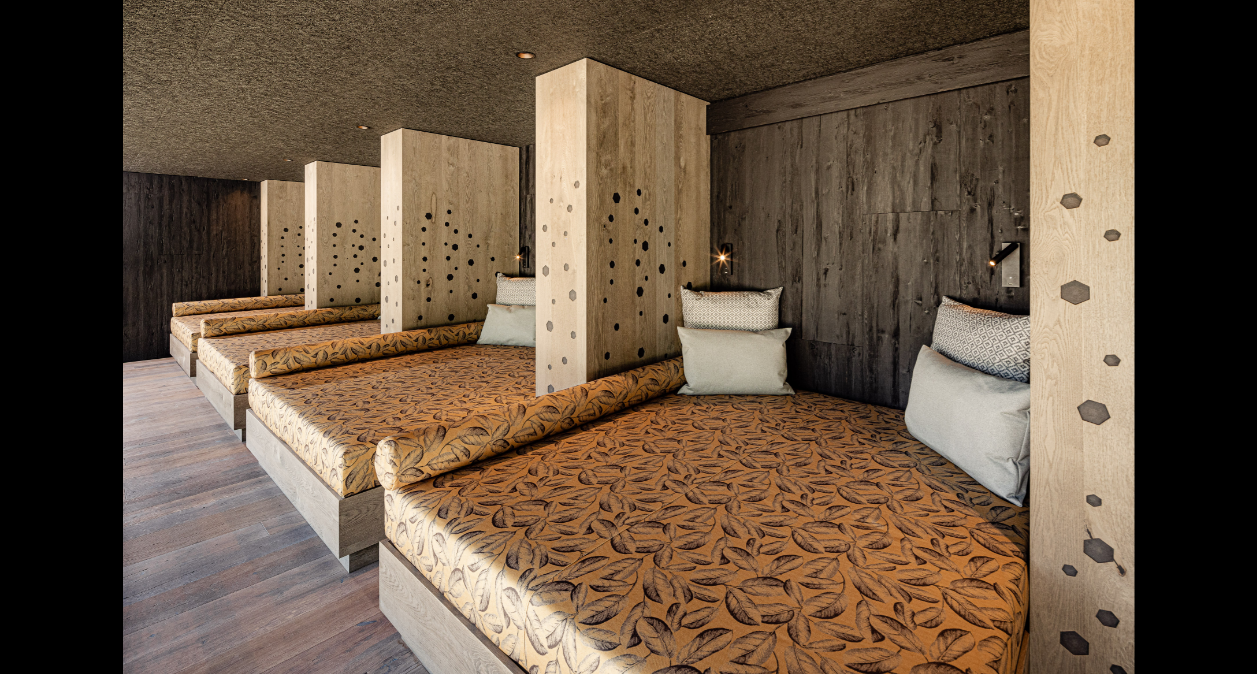 click at bounding box center (1226, 346) 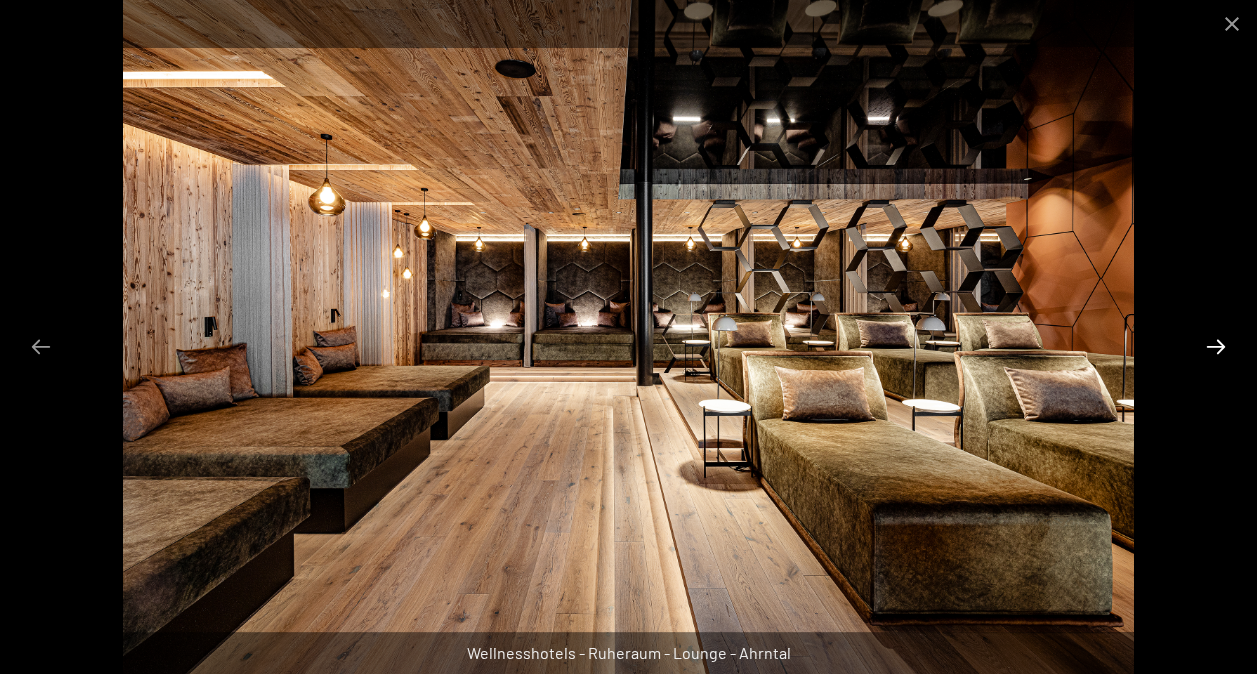 click at bounding box center (1216, 346) 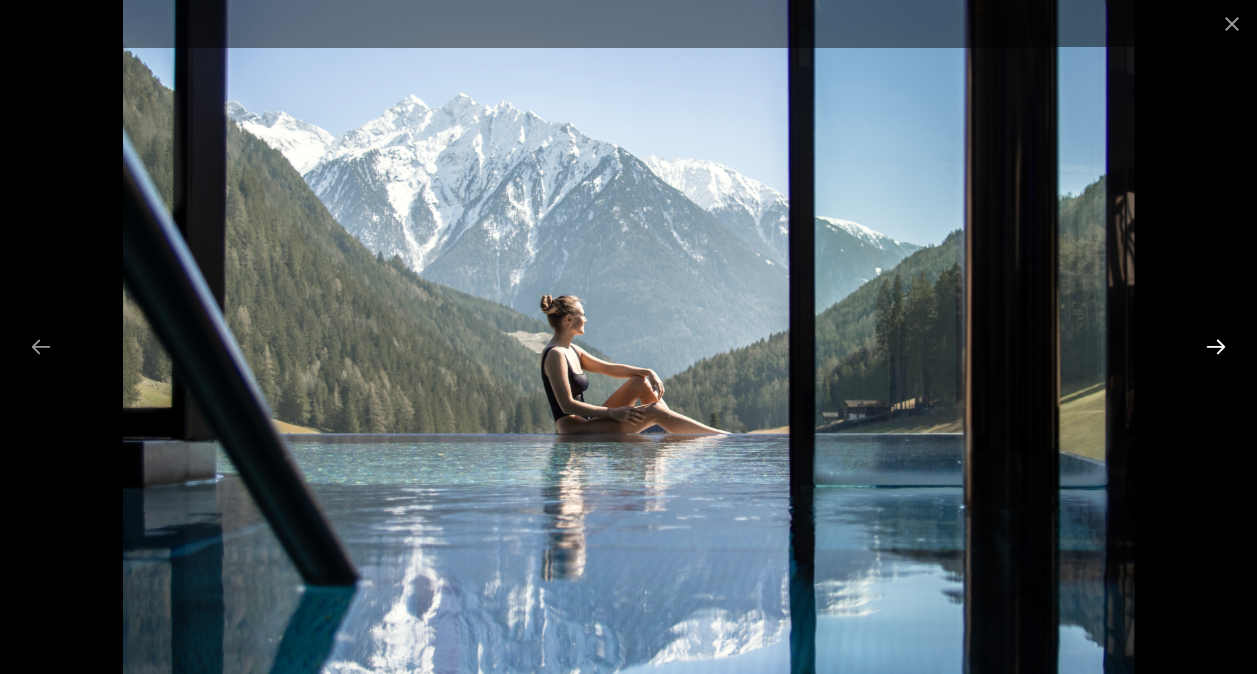 click at bounding box center (1216, 346) 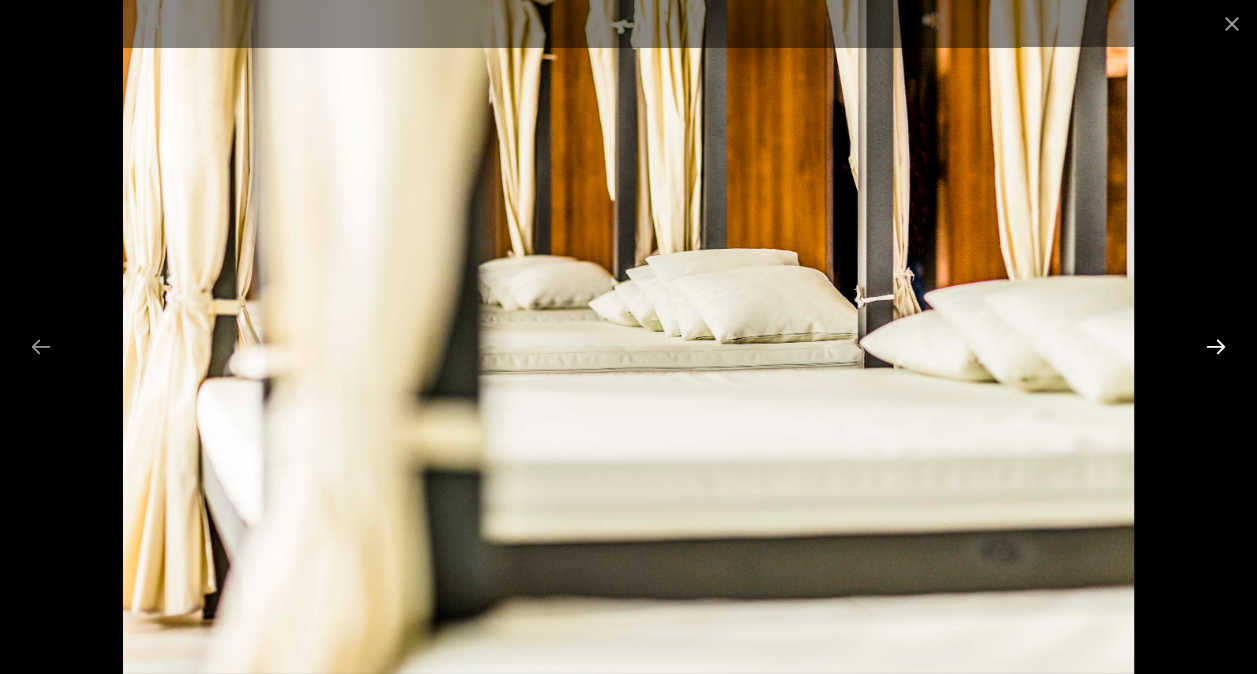 click at bounding box center (1216, 346) 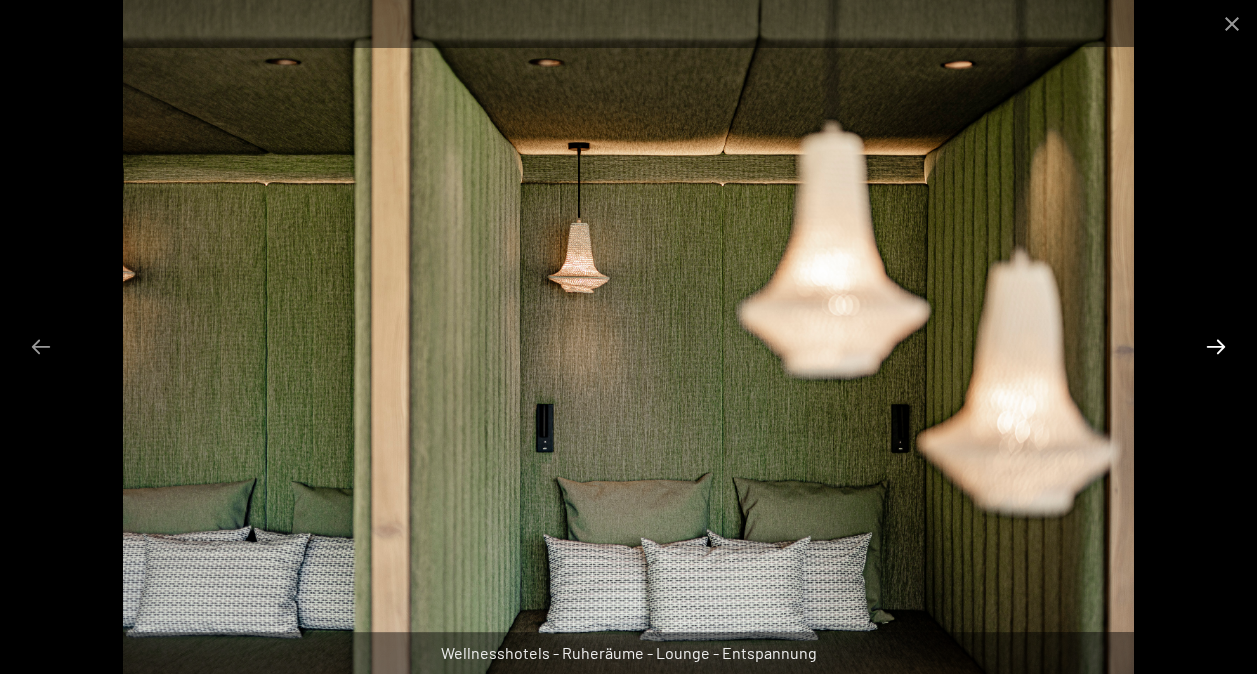 click at bounding box center (1216, 346) 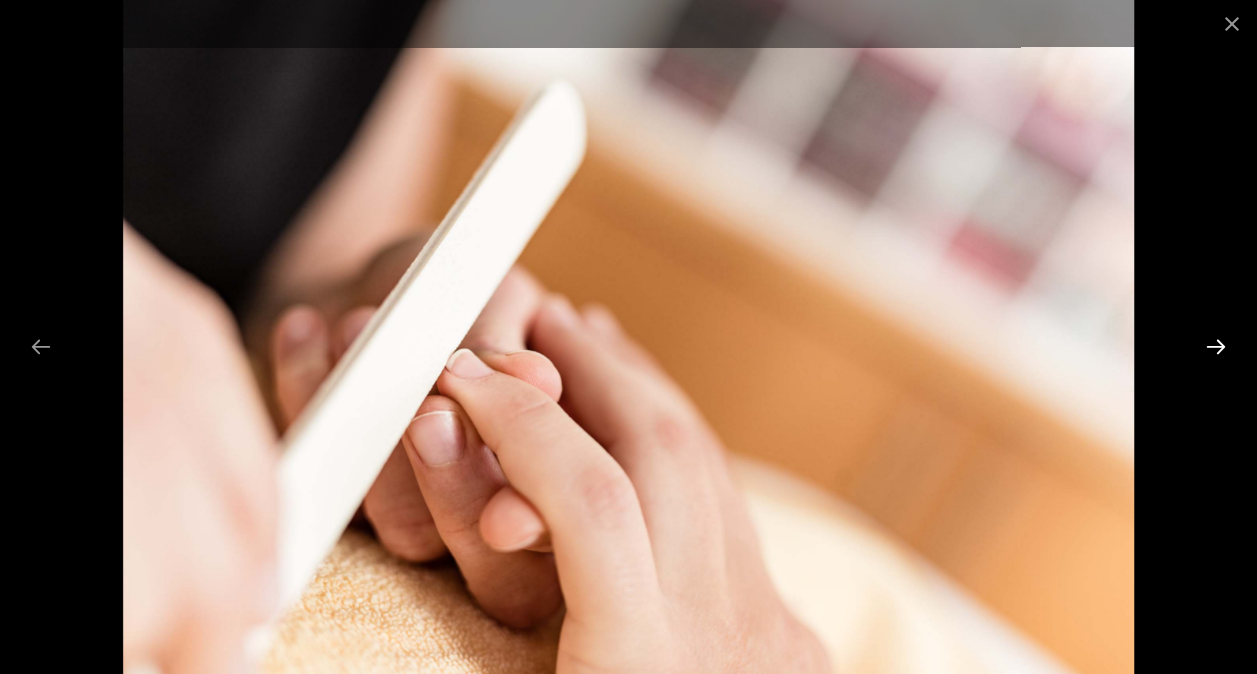 click at bounding box center [1216, 346] 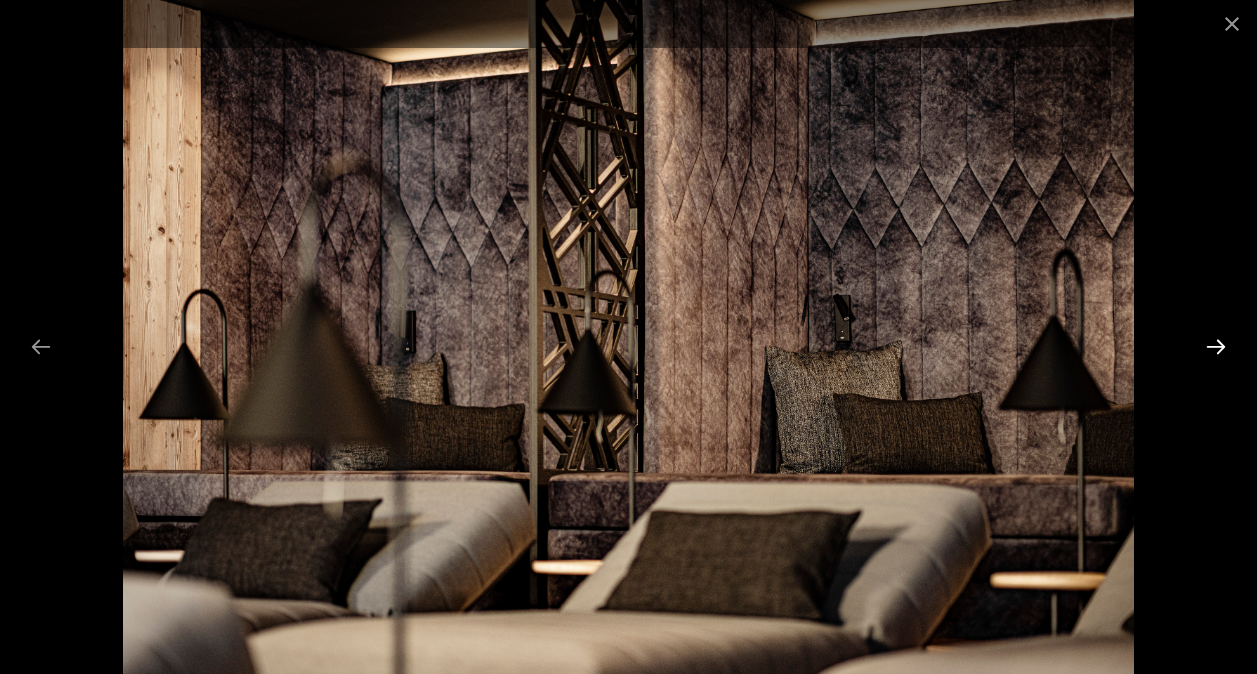 click at bounding box center [1216, 346] 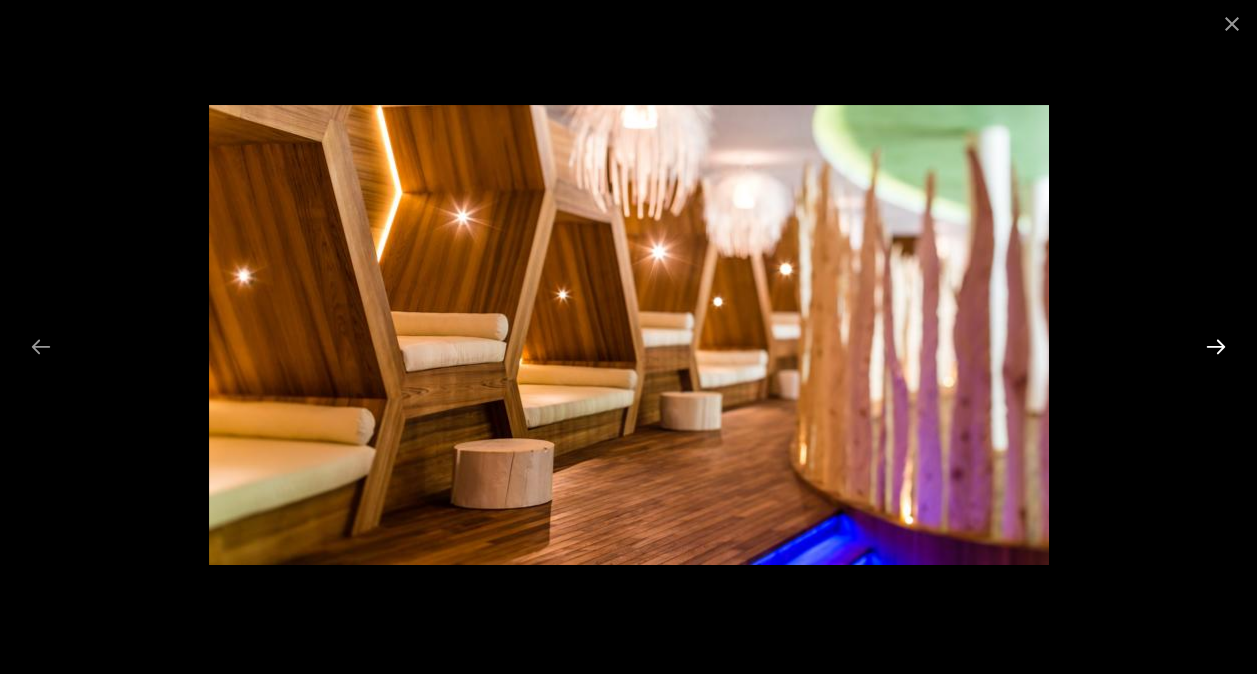 click at bounding box center (1216, 346) 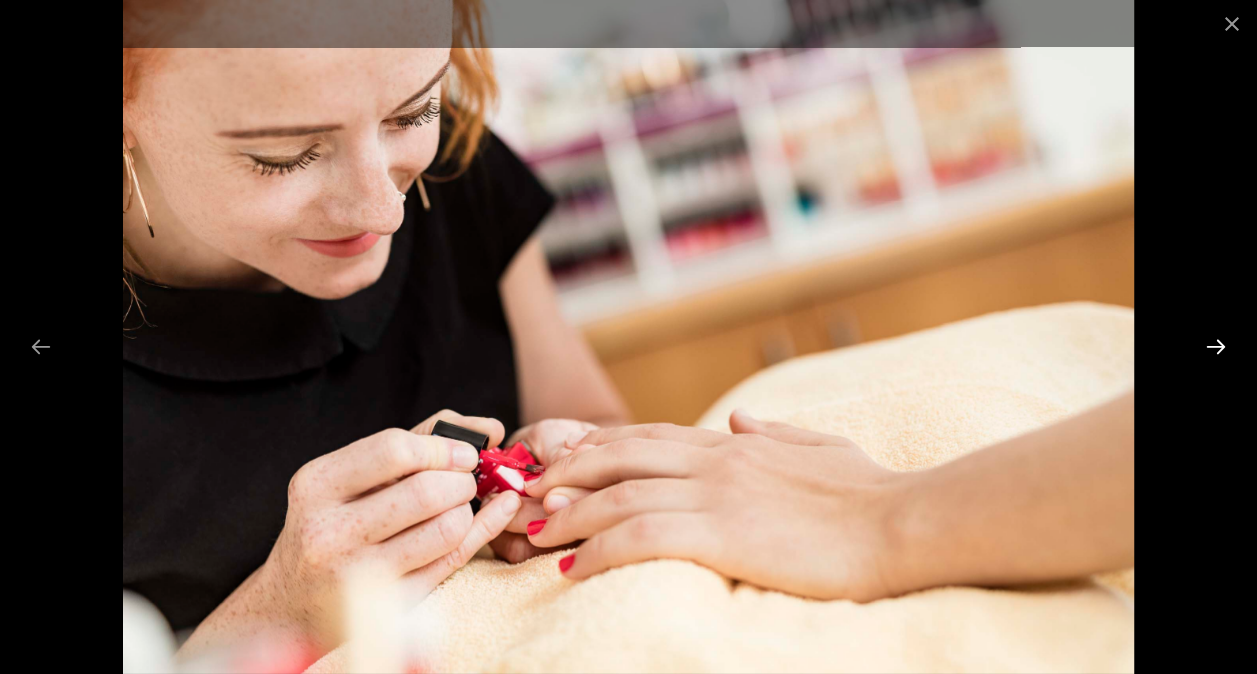 click at bounding box center [1216, 346] 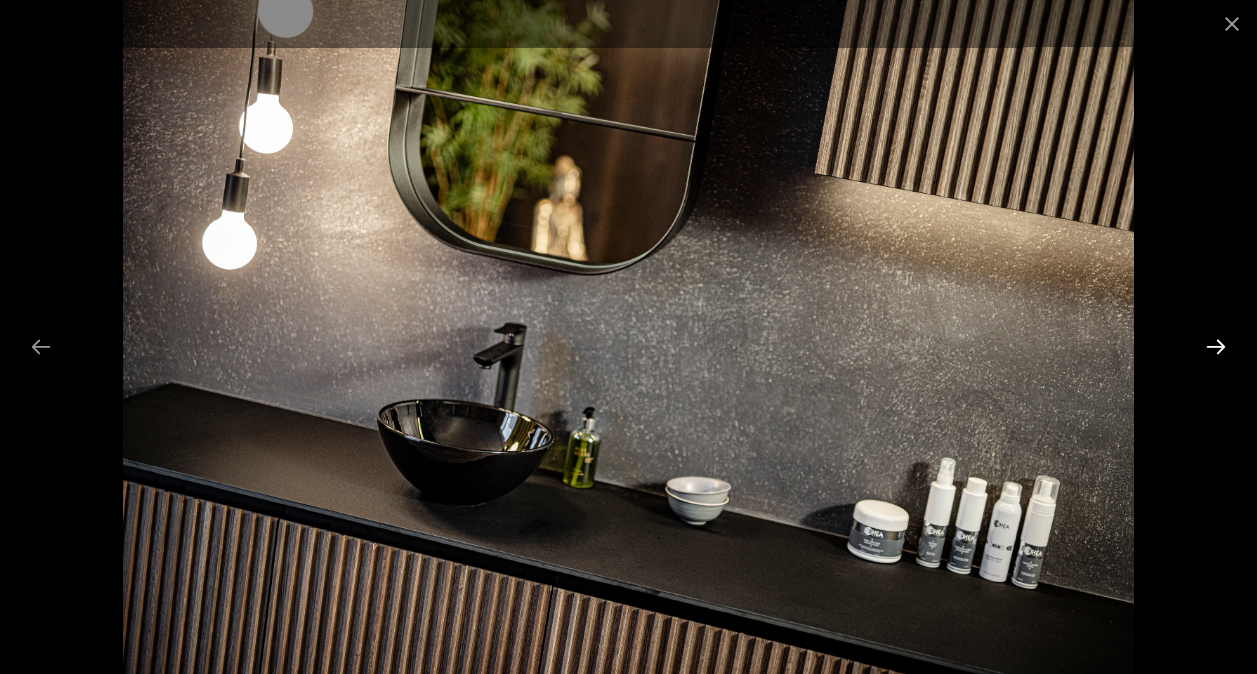 click at bounding box center (1216, 346) 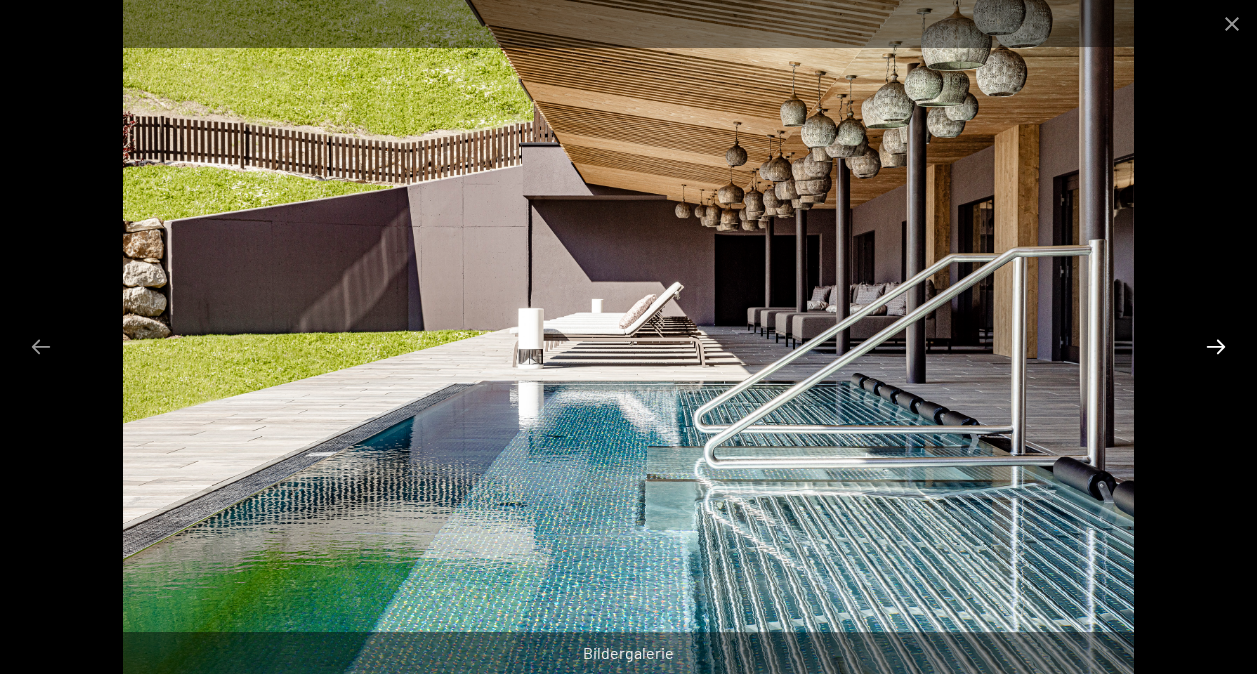 click at bounding box center (1216, 346) 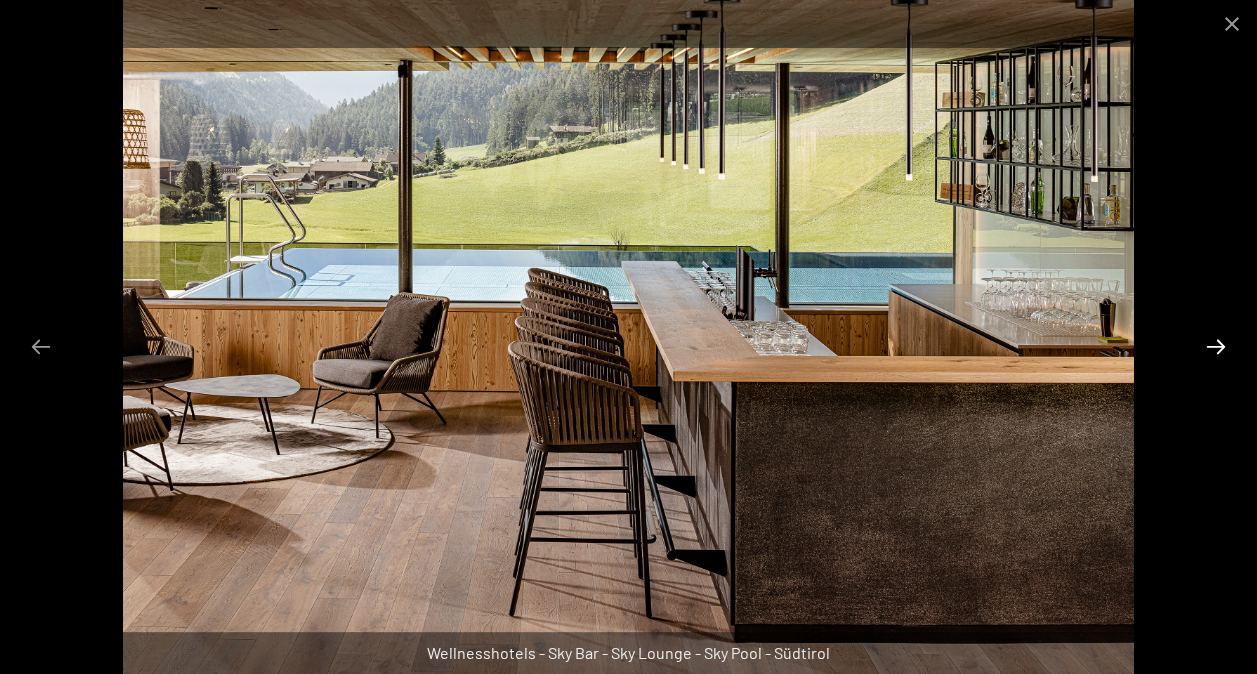 click at bounding box center (1216, 346) 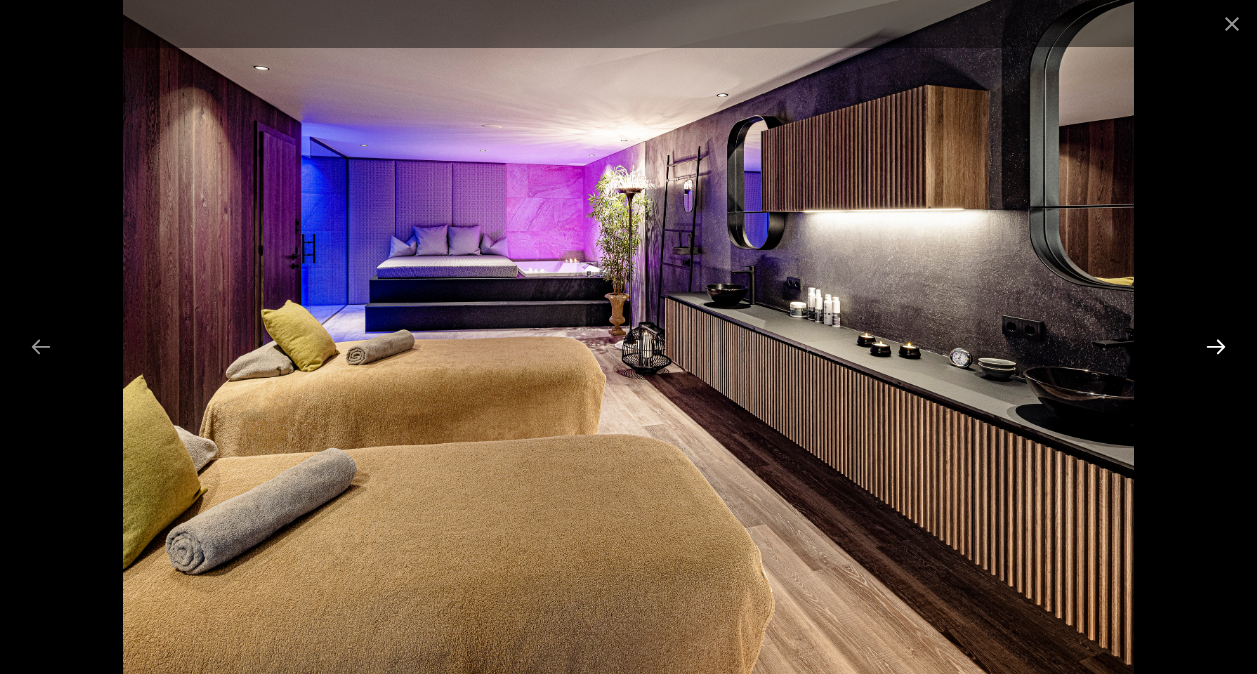 click at bounding box center [1216, 346] 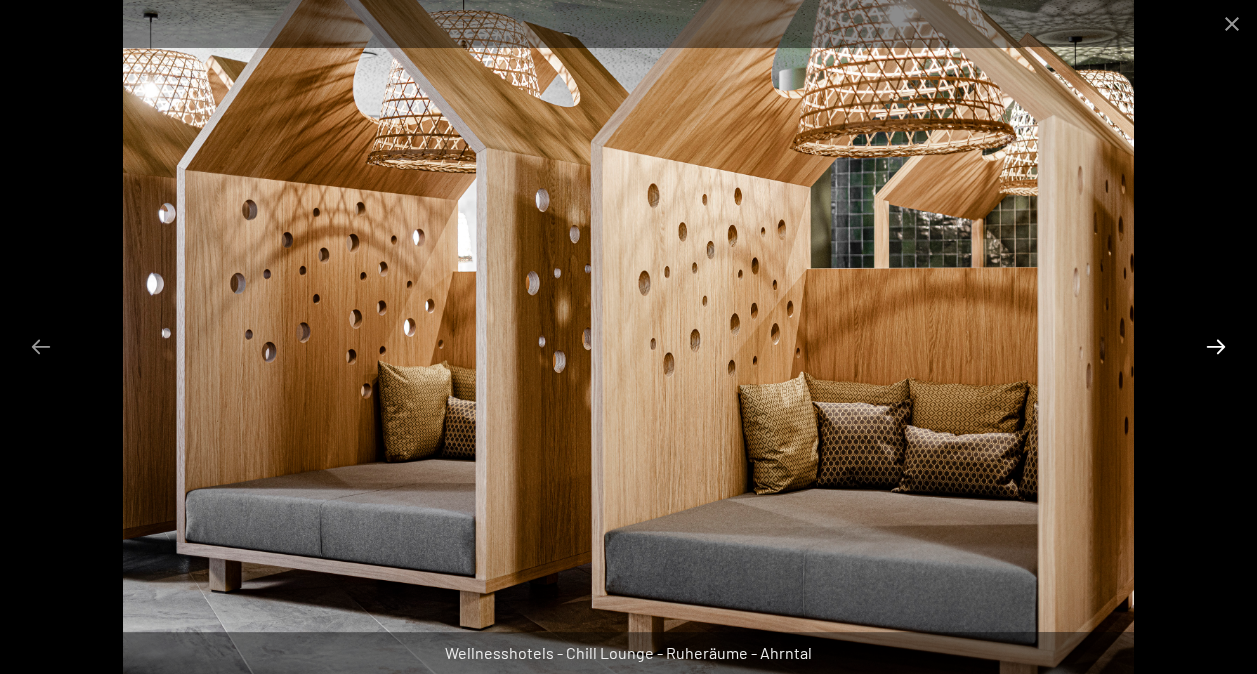 click at bounding box center [1216, 346] 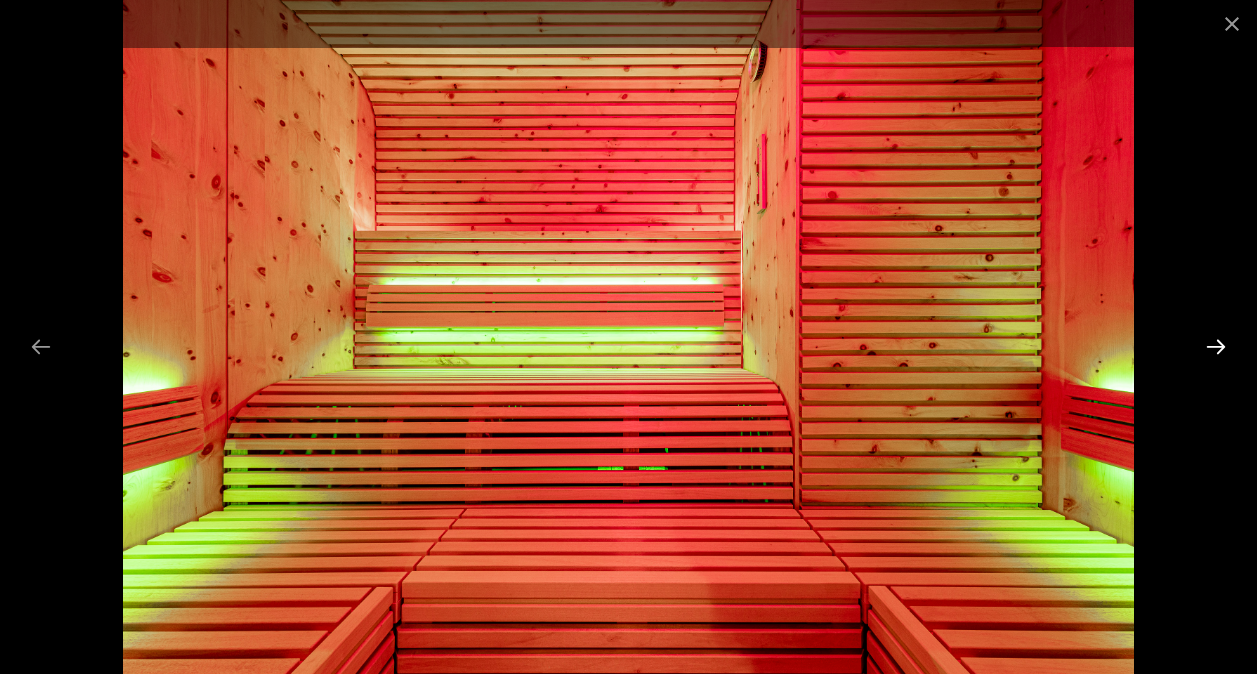 click at bounding box center (1216, 346) 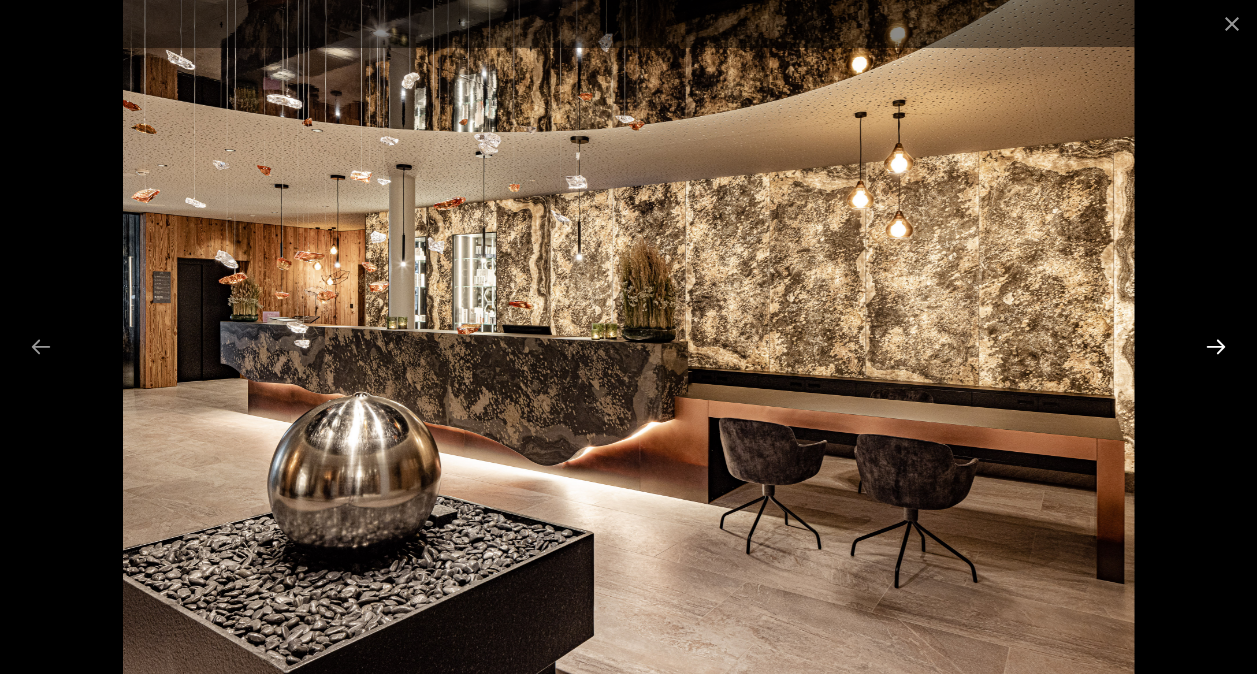 click at bounding box center [1216, 346] 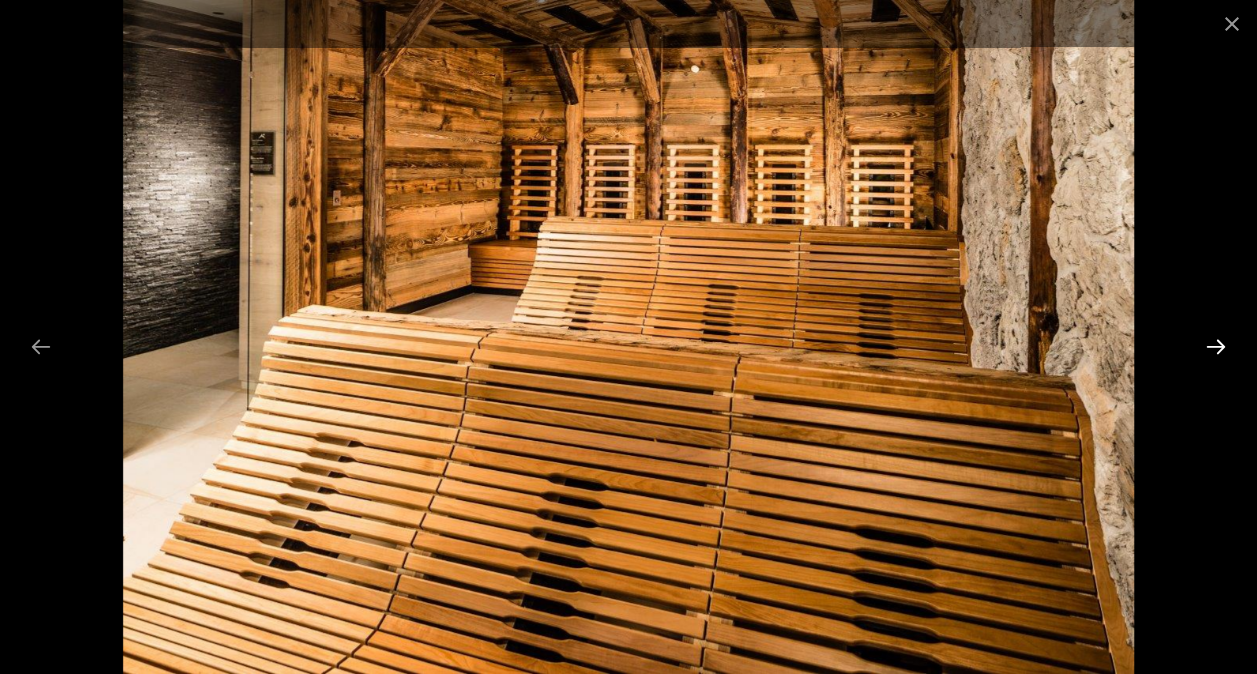 click at bounding box center [1216, 346] 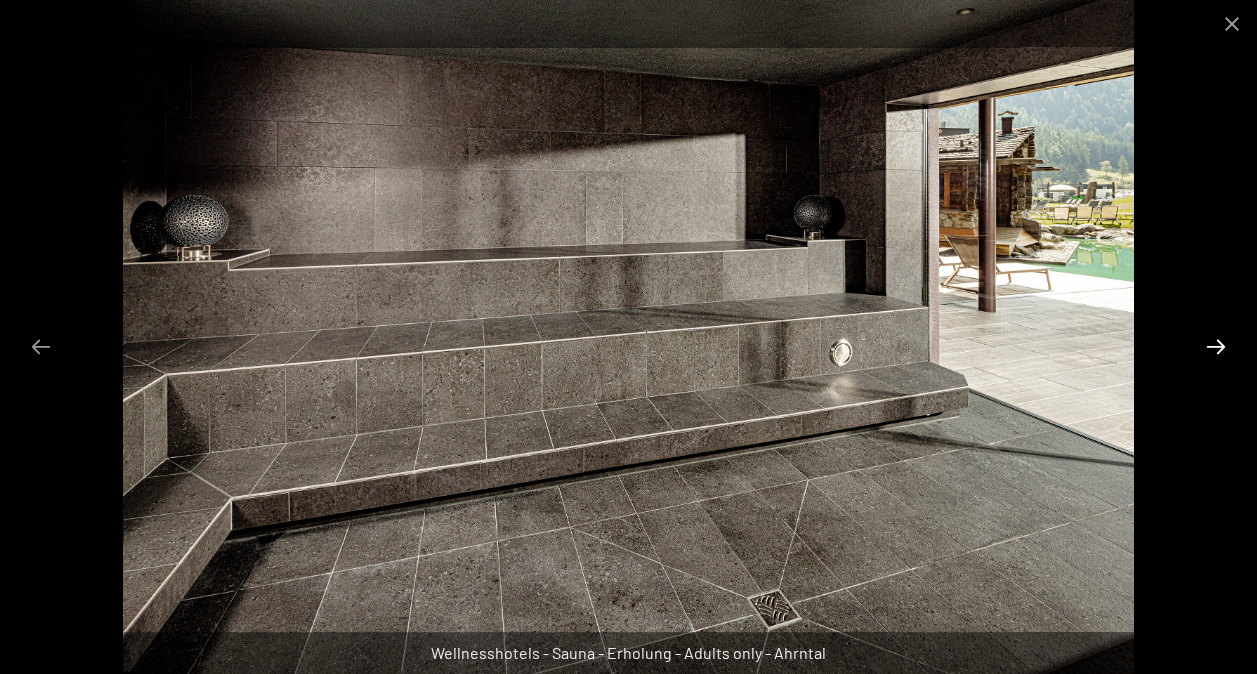 click at bounding box center (1216, 346) 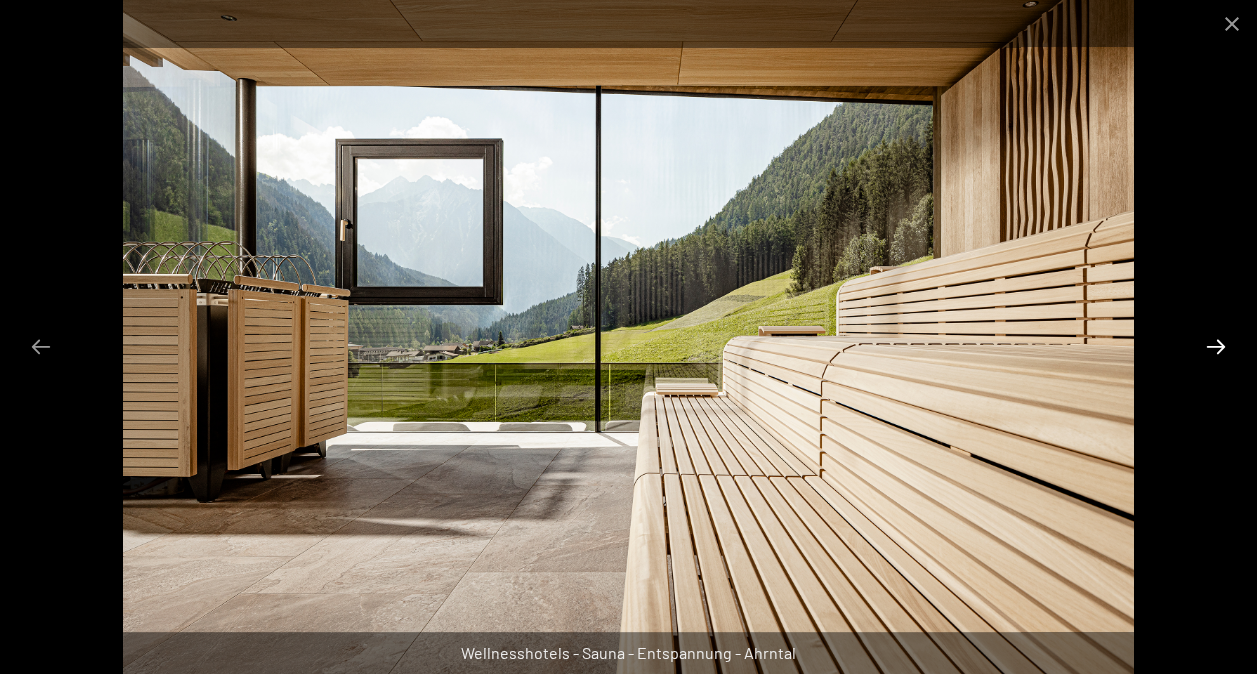 click at bounding box center (1216, 346) 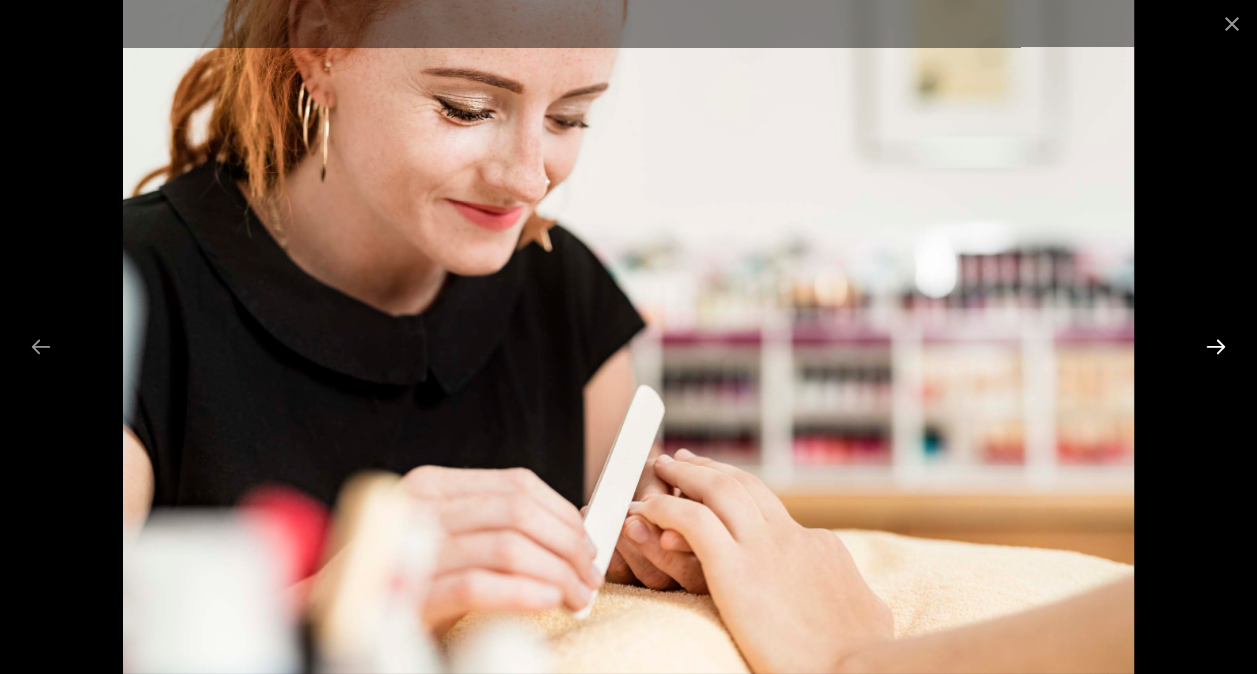 click at bounding box center [1216, 346] 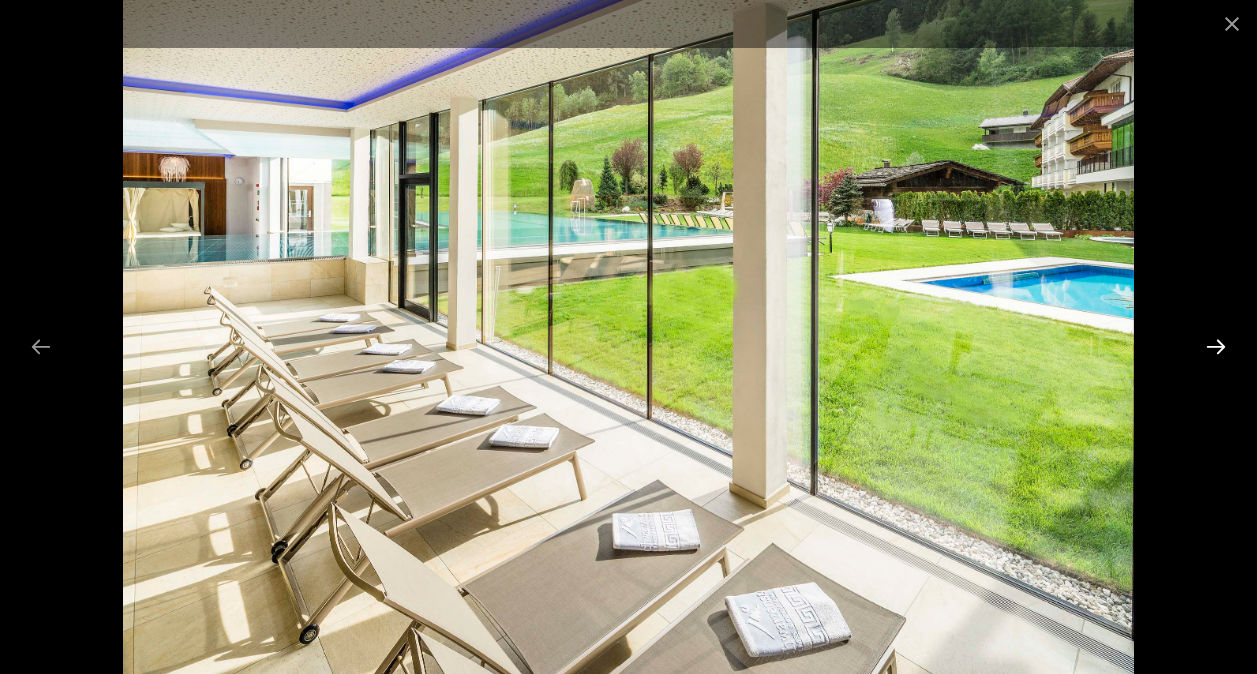 click at bounding box center [1216, 346] 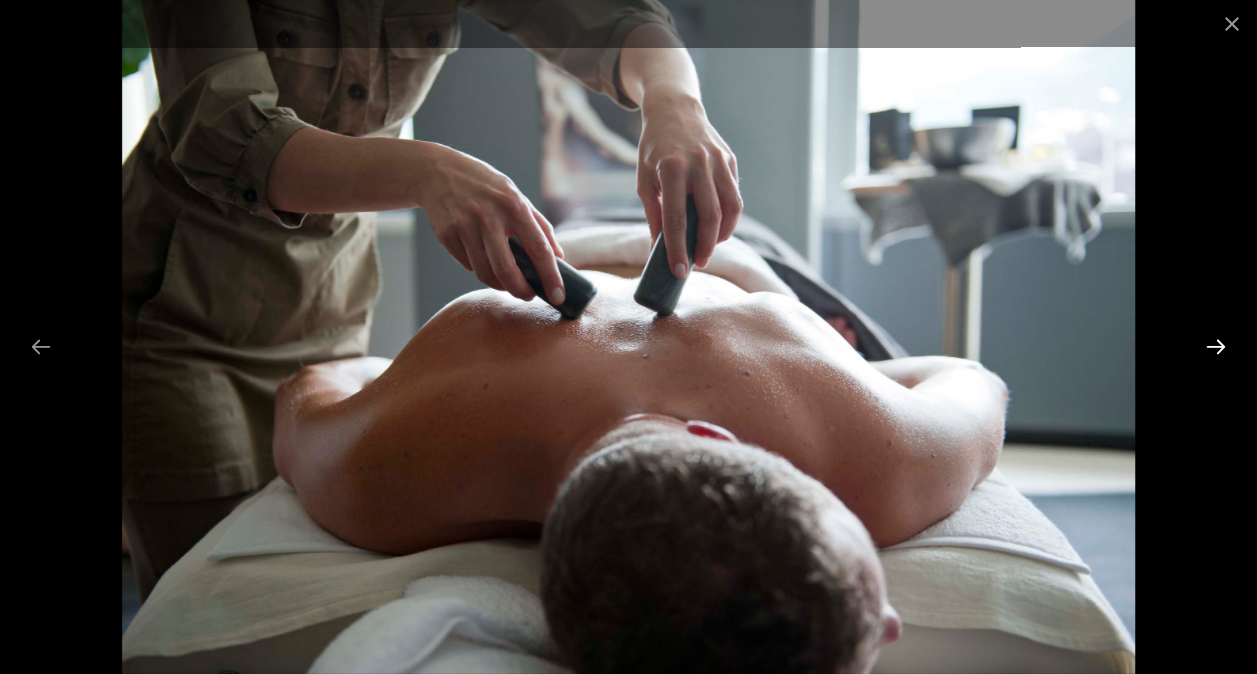 click at bounding box center [1216, 346] 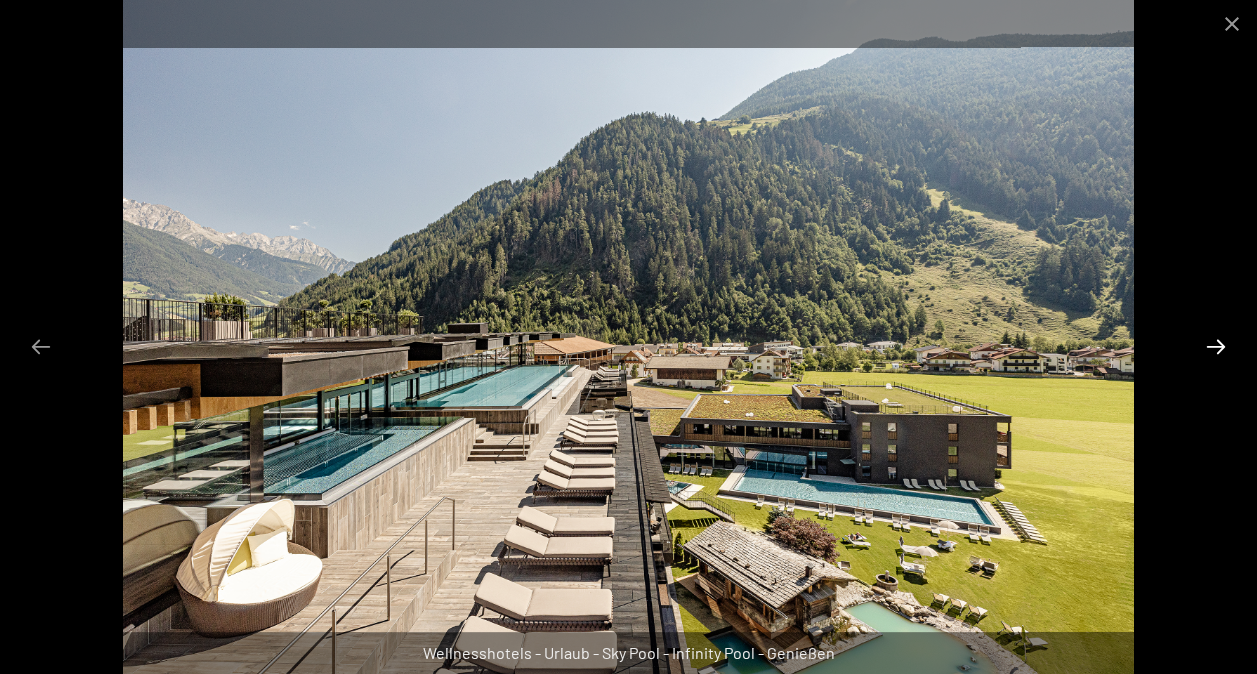 click at bounding box center [1216, 346] 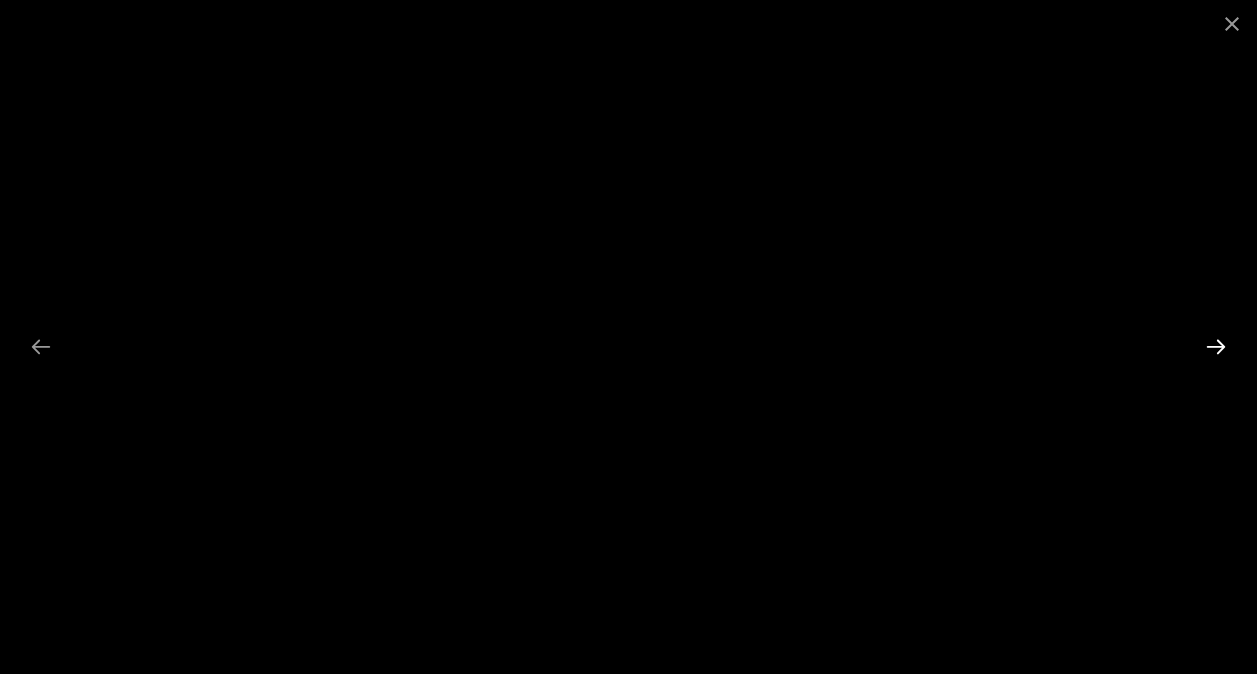 click at bounding box center [1216, 346] 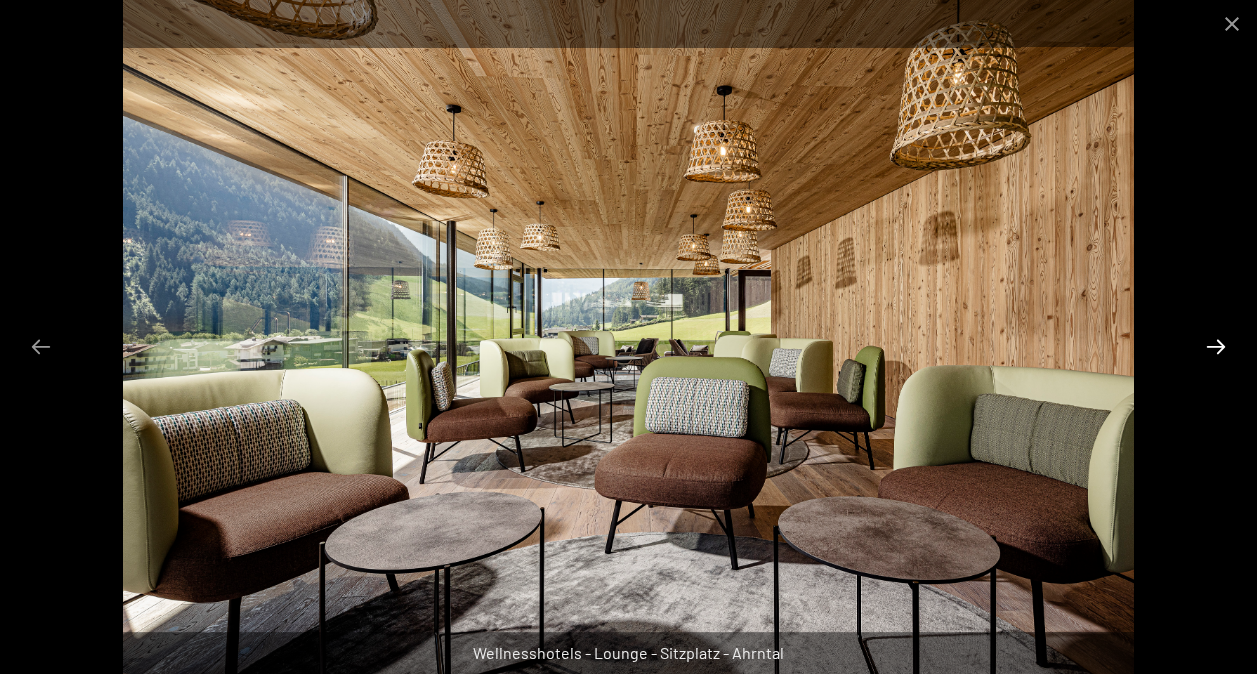 click at bounding box center (1216, 346) 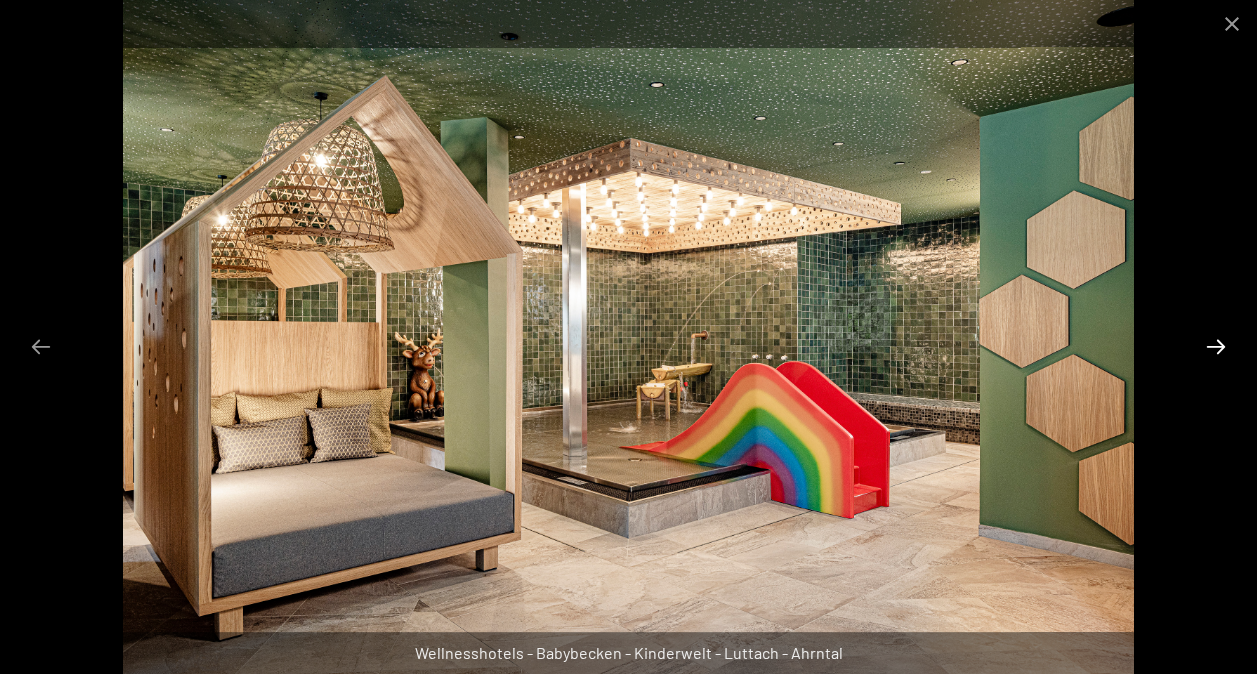 click at bounding box center (1216, 346) 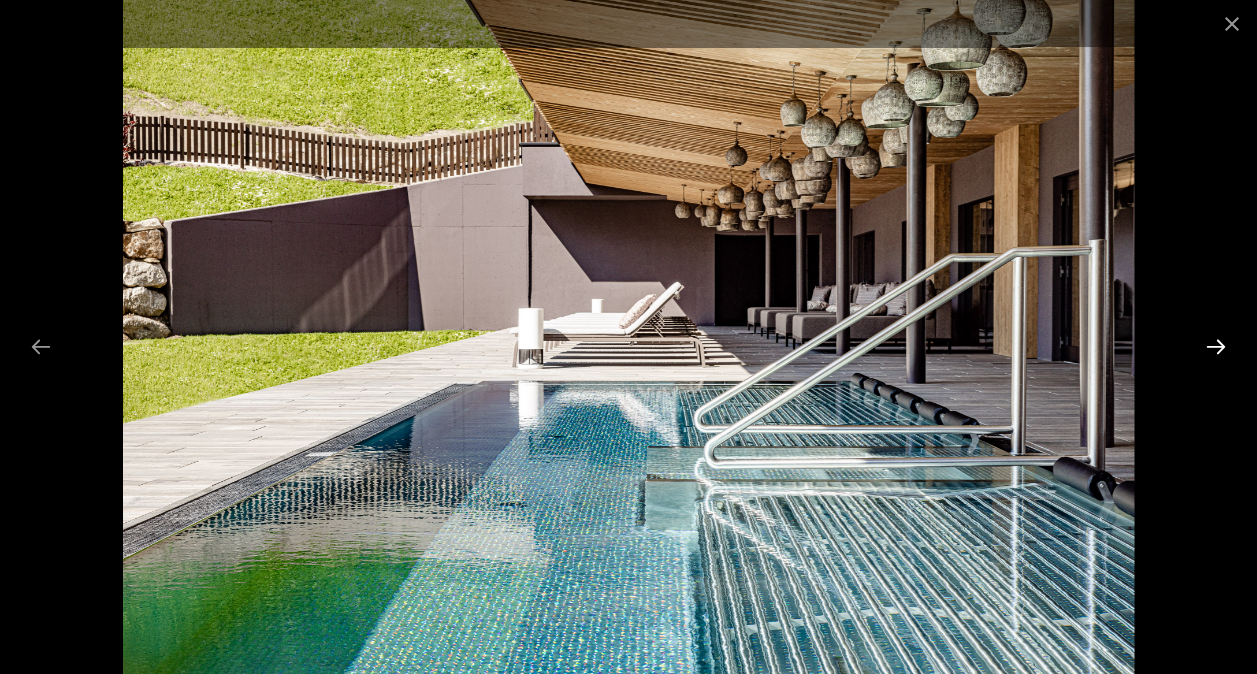 click at bounding box center [1216, 346] 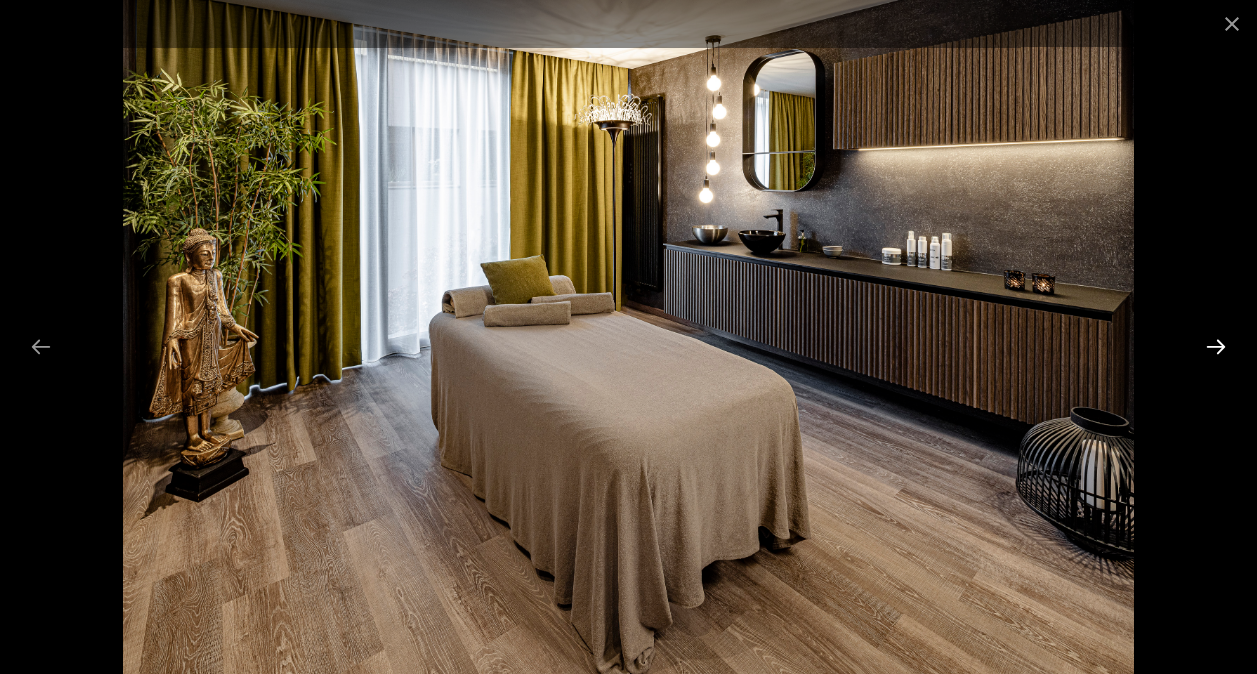 click at bounding box center [1216, 346] 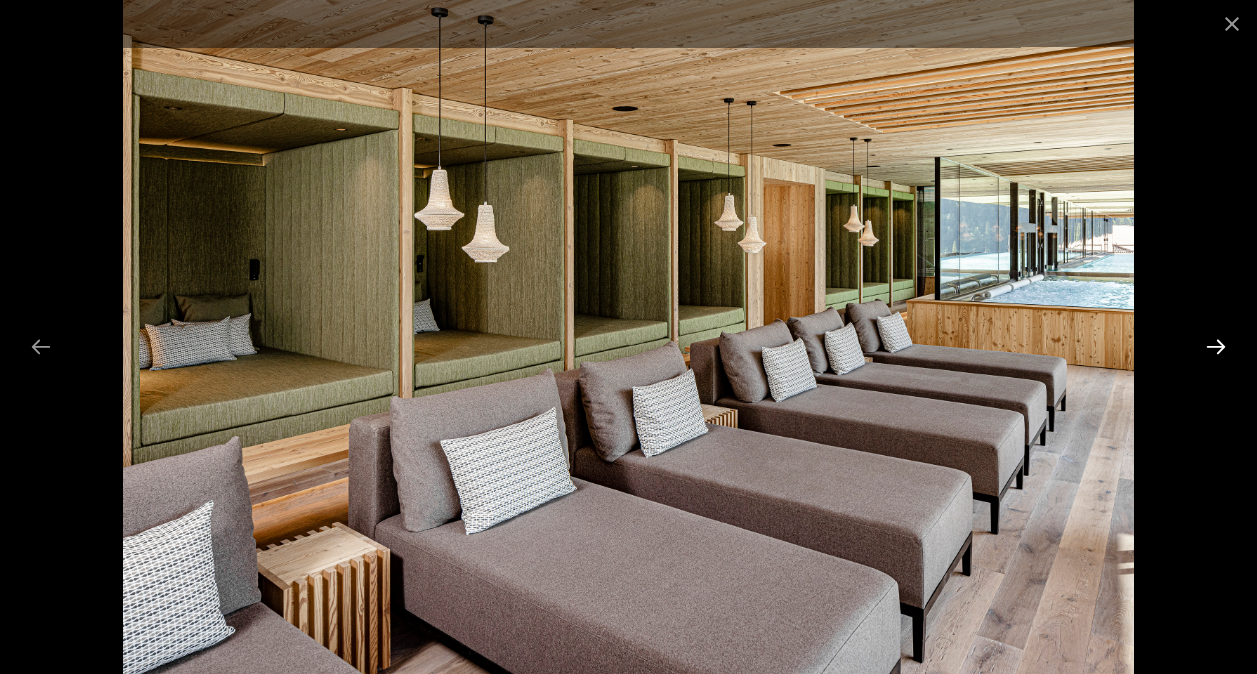 click at bounding box center [1216, 346] 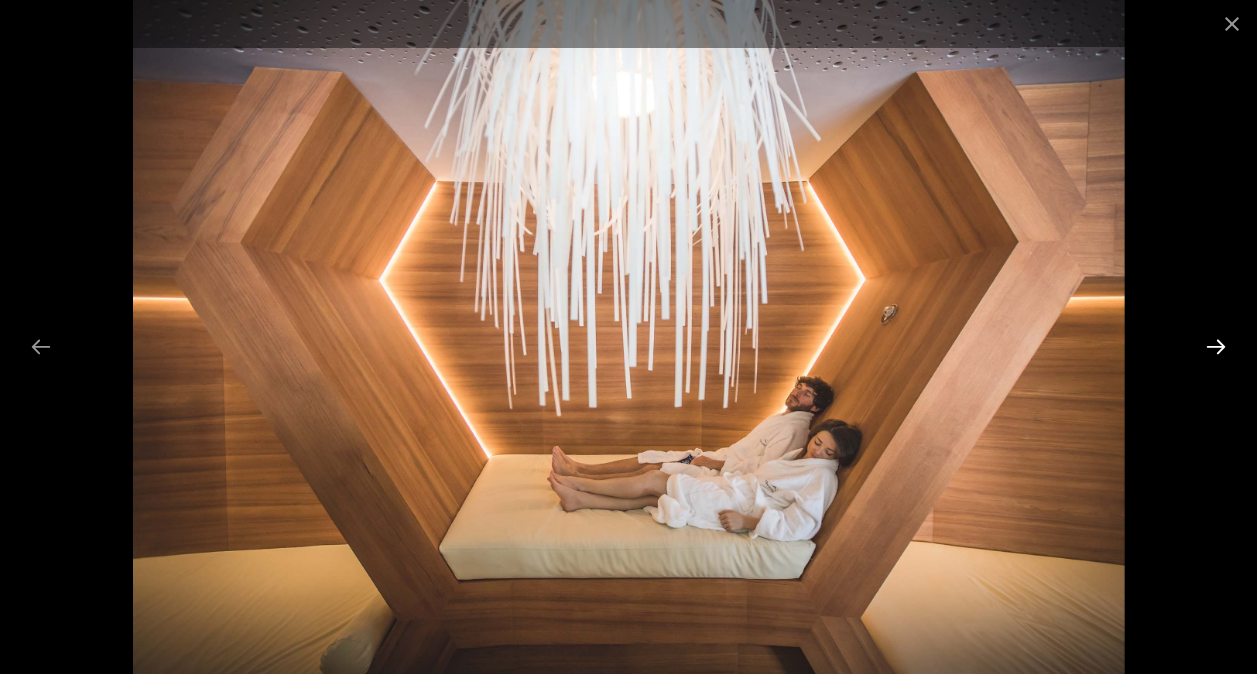 click at bounding box center (1216, 346) 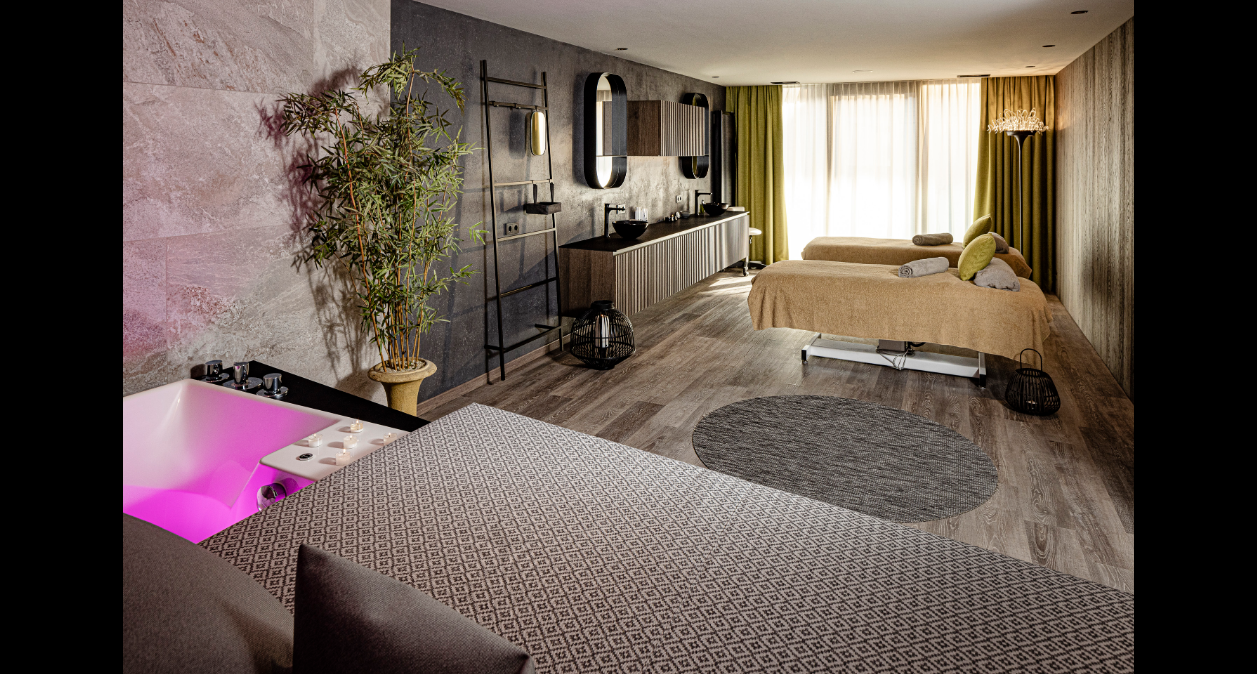 click at bounding box center (1226, 346) 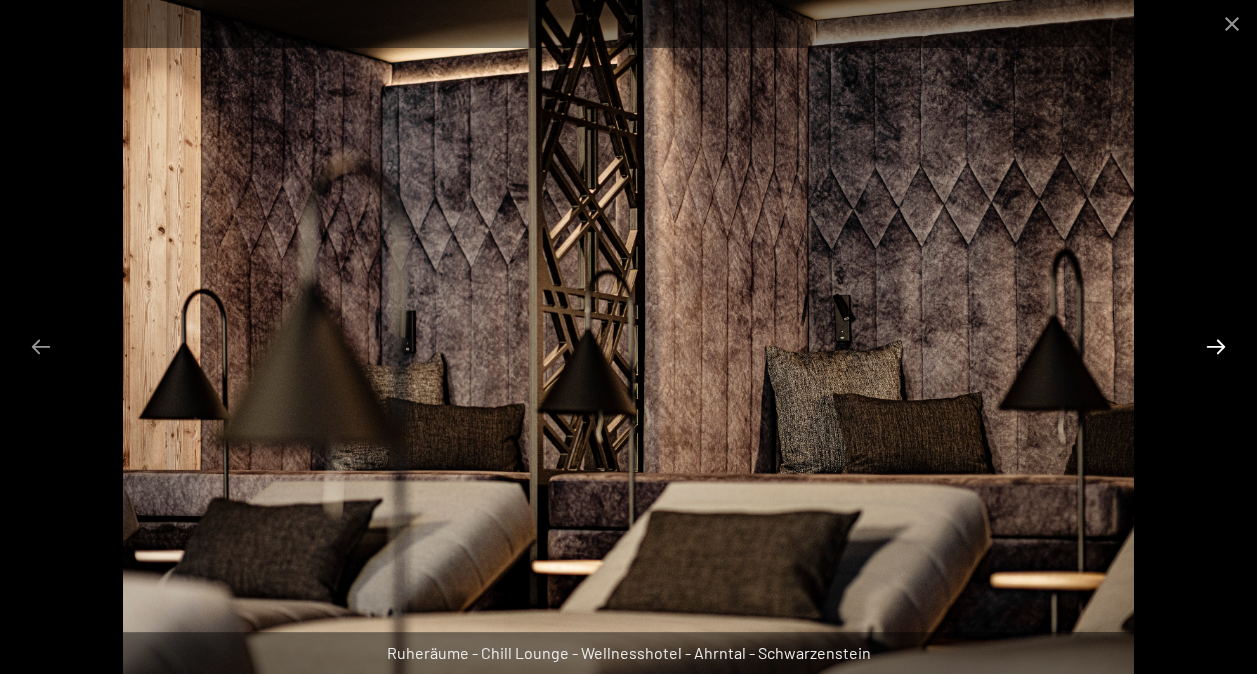 click at bounding box center (1216, 346) 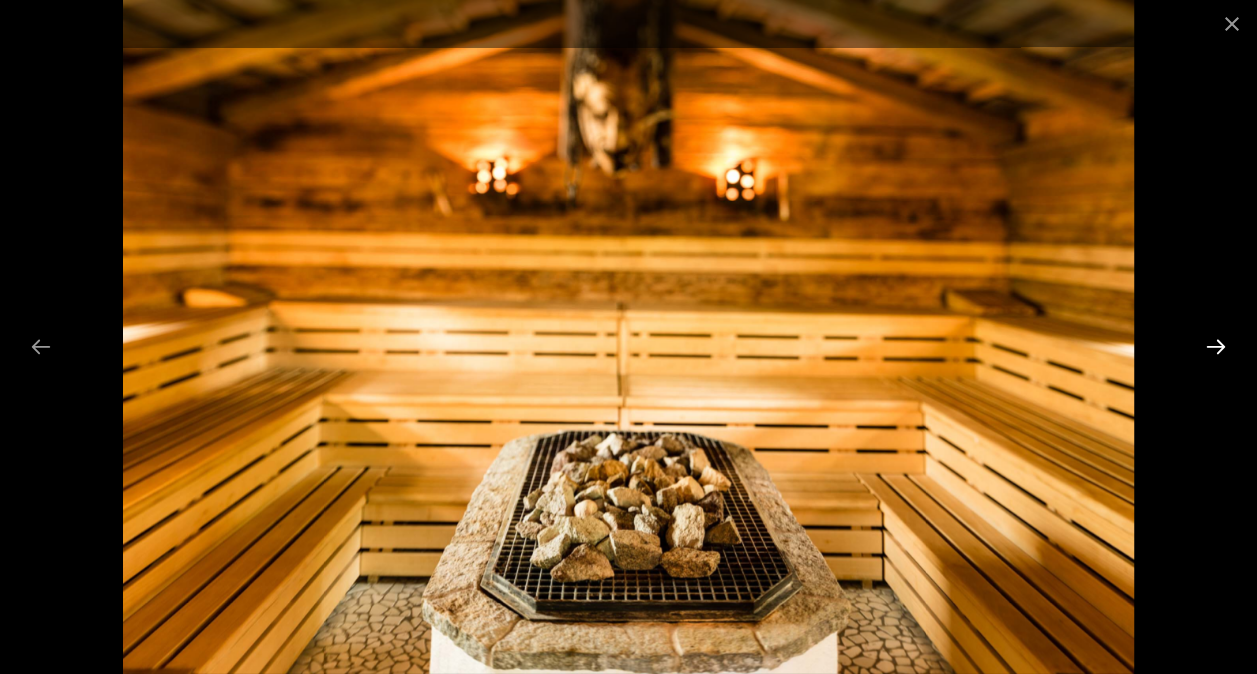 click at bounding box center (1216, 346) 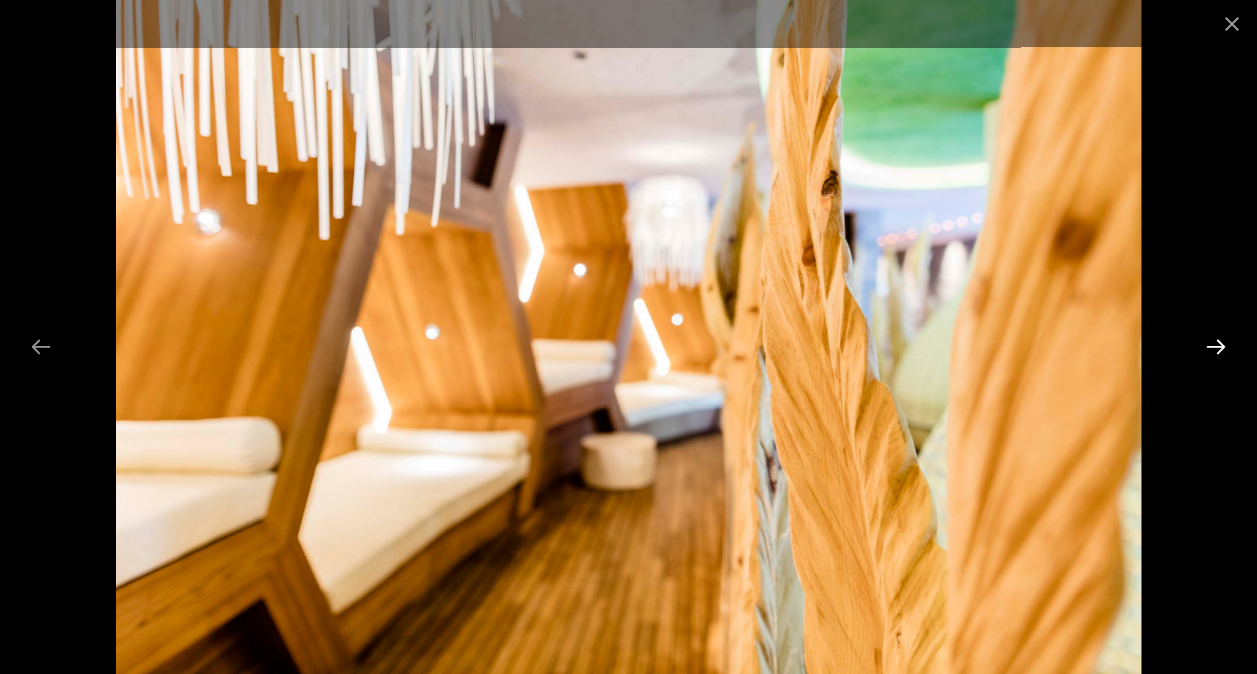 click at bounding box center (1216, 346) 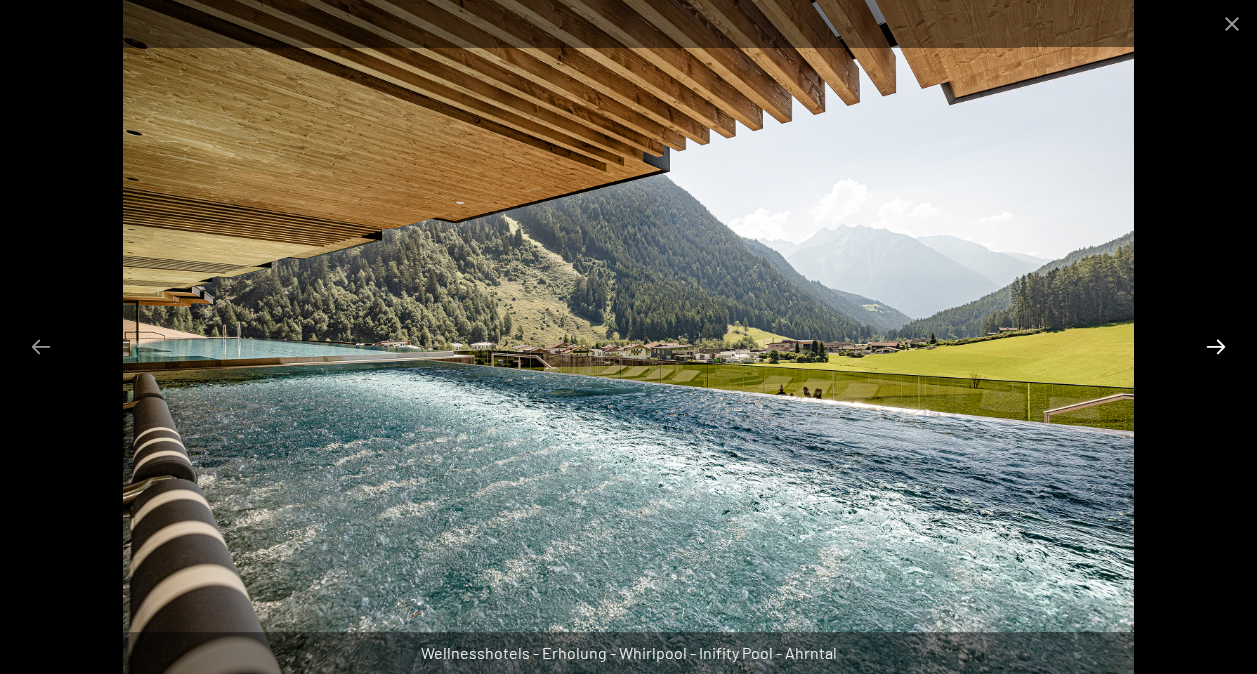 click at bounding box center (1216, 346) 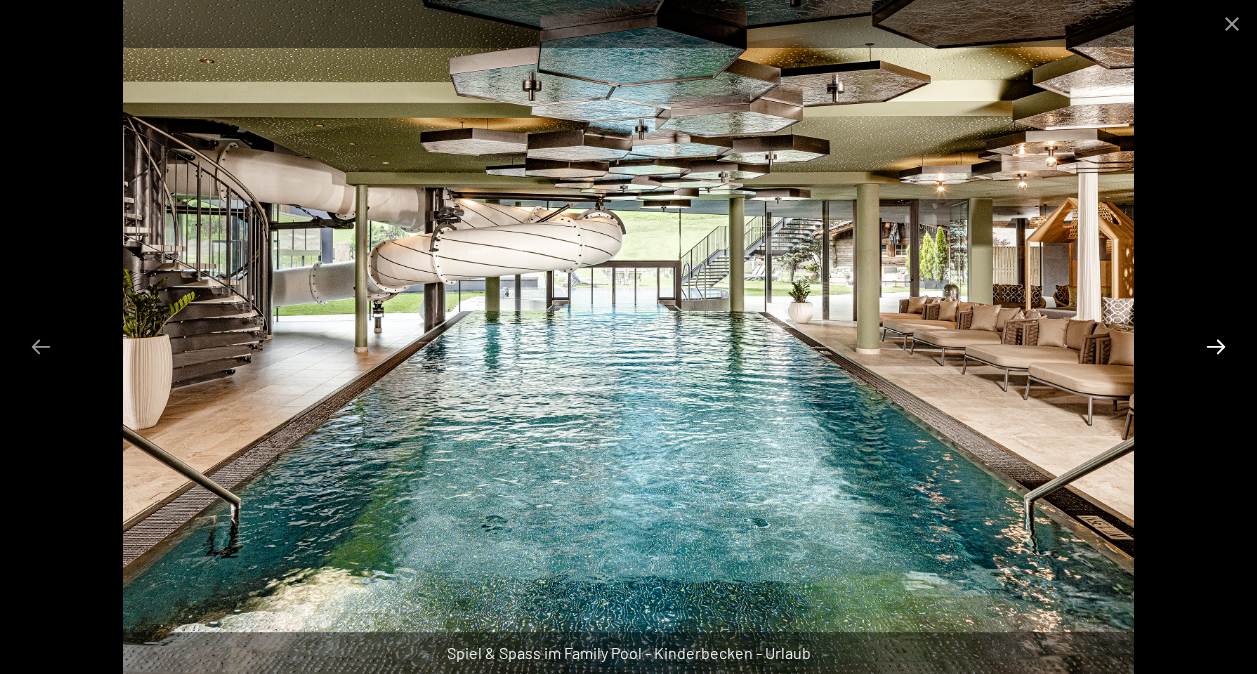 click at bounding box center [1216, 346] 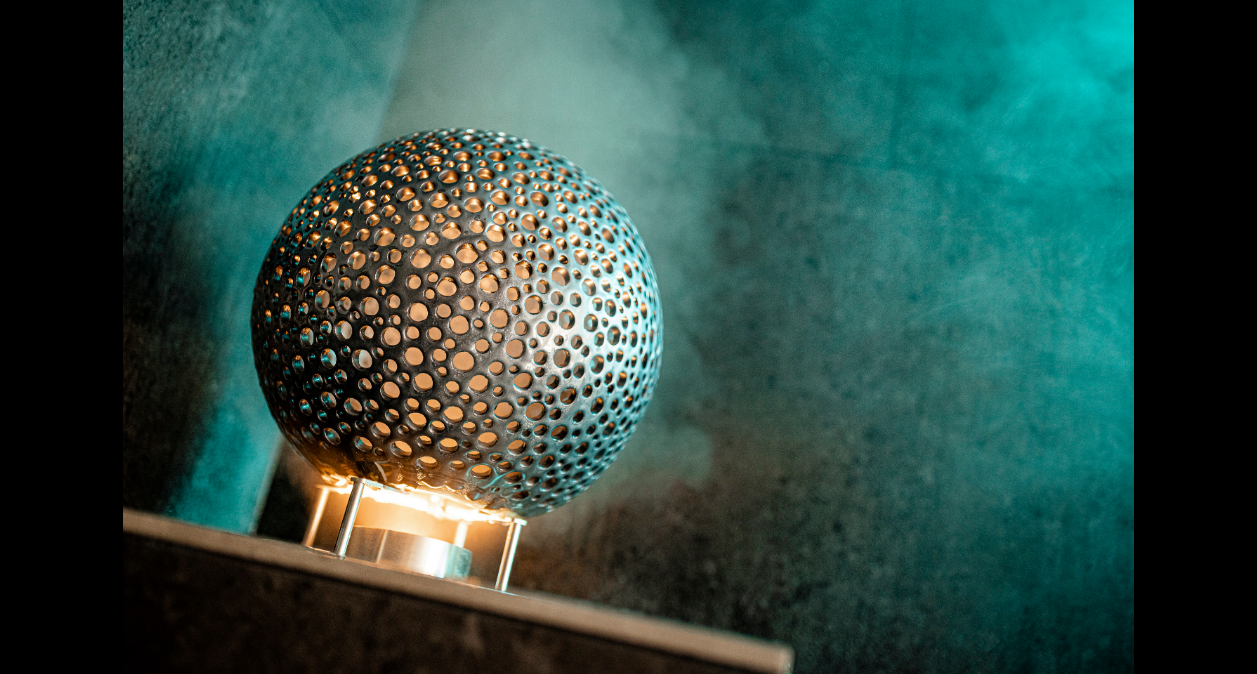 click at bounding box center [1226, 346] 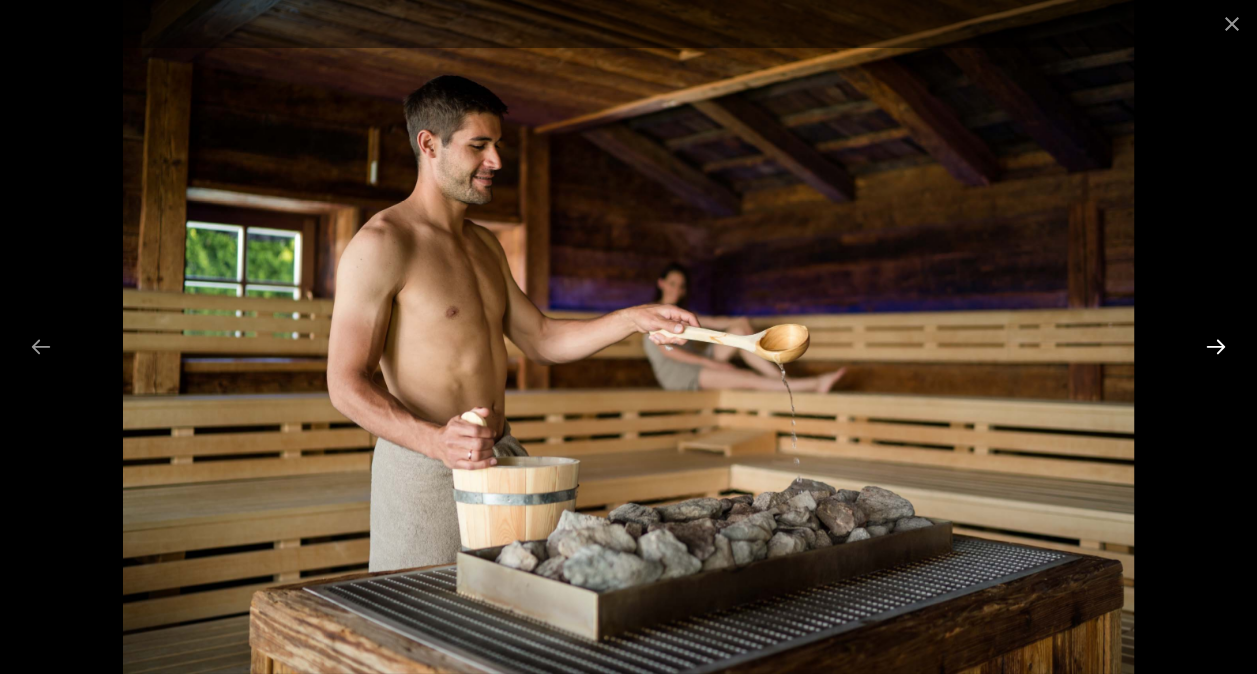 click at bounding box center [1216, 346] 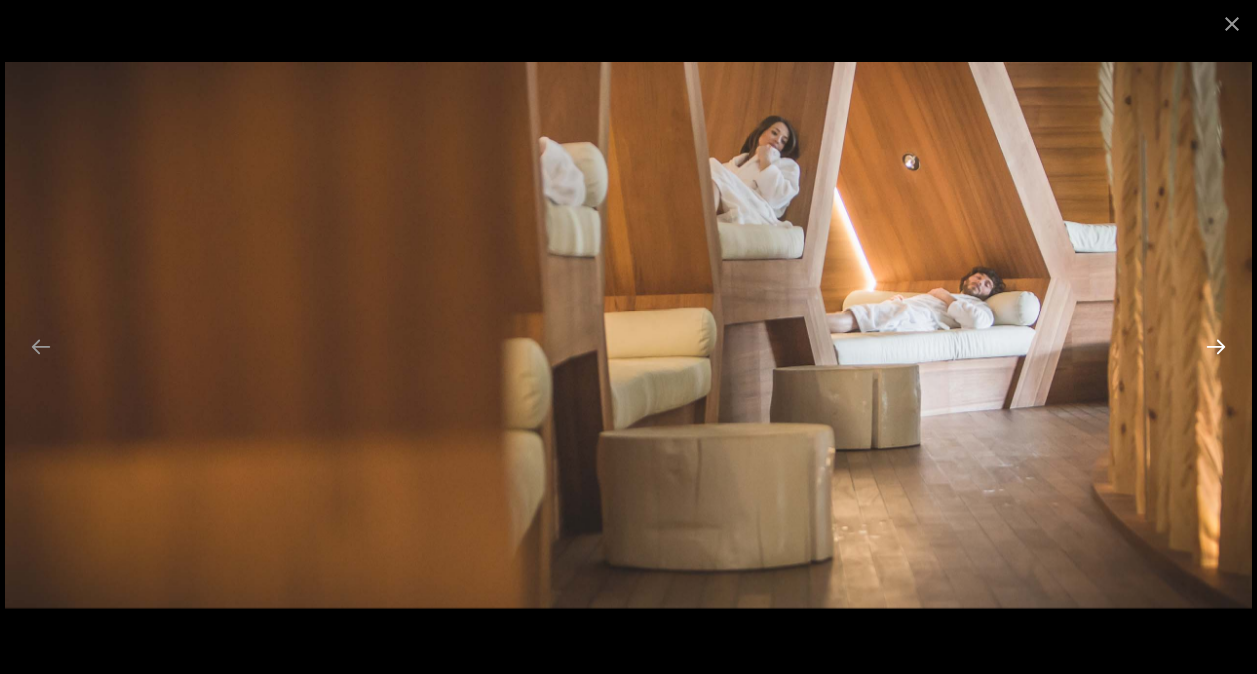click at bounding box center [1216, 346] 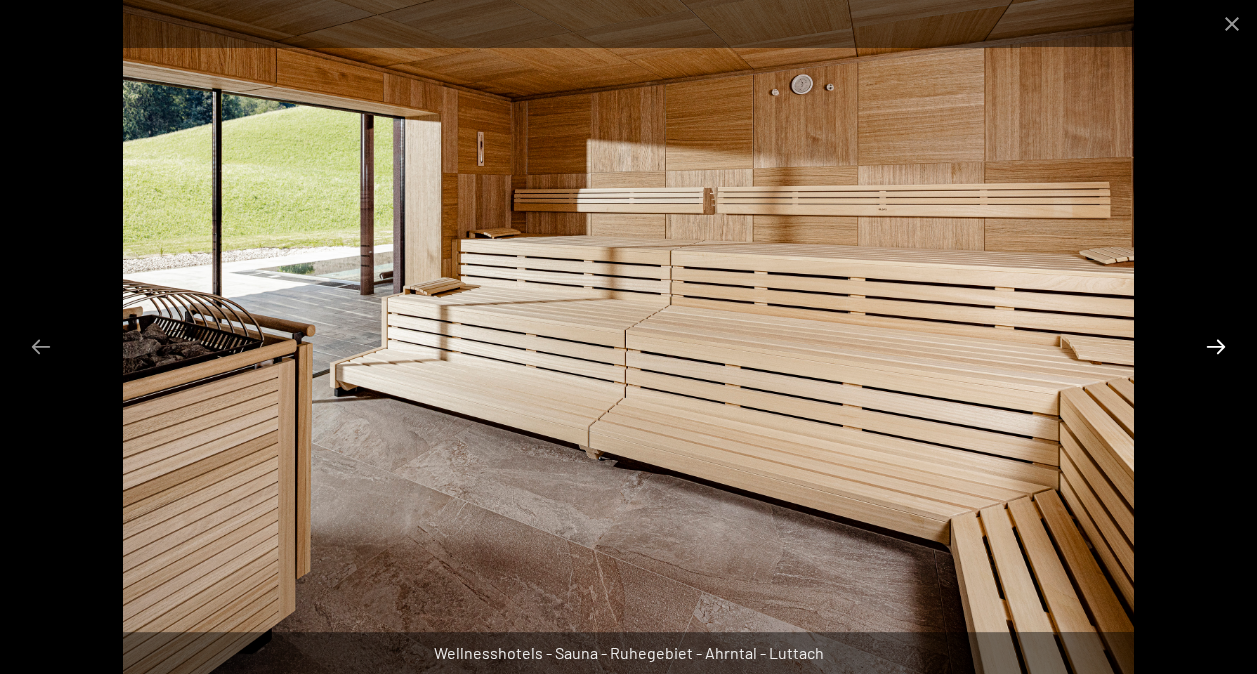 click at bounding box center [1216, 346] 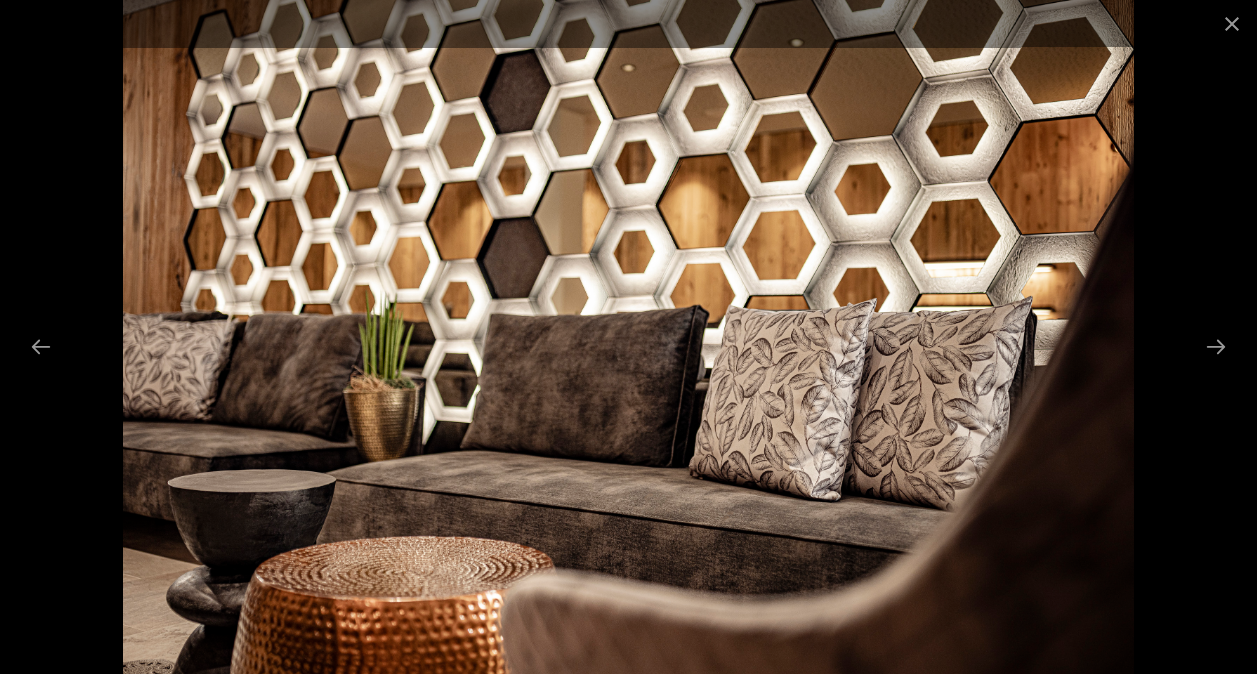 drag, startPoint x: 1228, startPoint y: 336, endPoint x: 1244, endPoint y: 170, distance: 166.7693 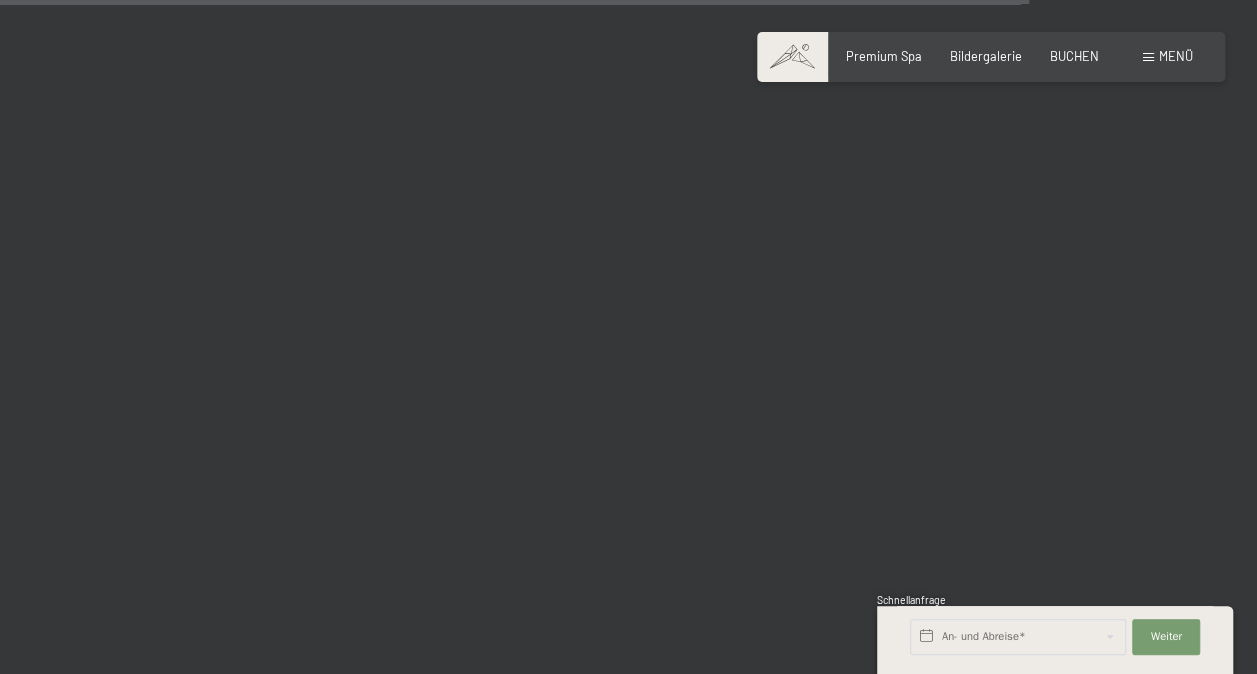 scroll, scrollTop: 14642, scrollLeft: 0, axis: vertical 